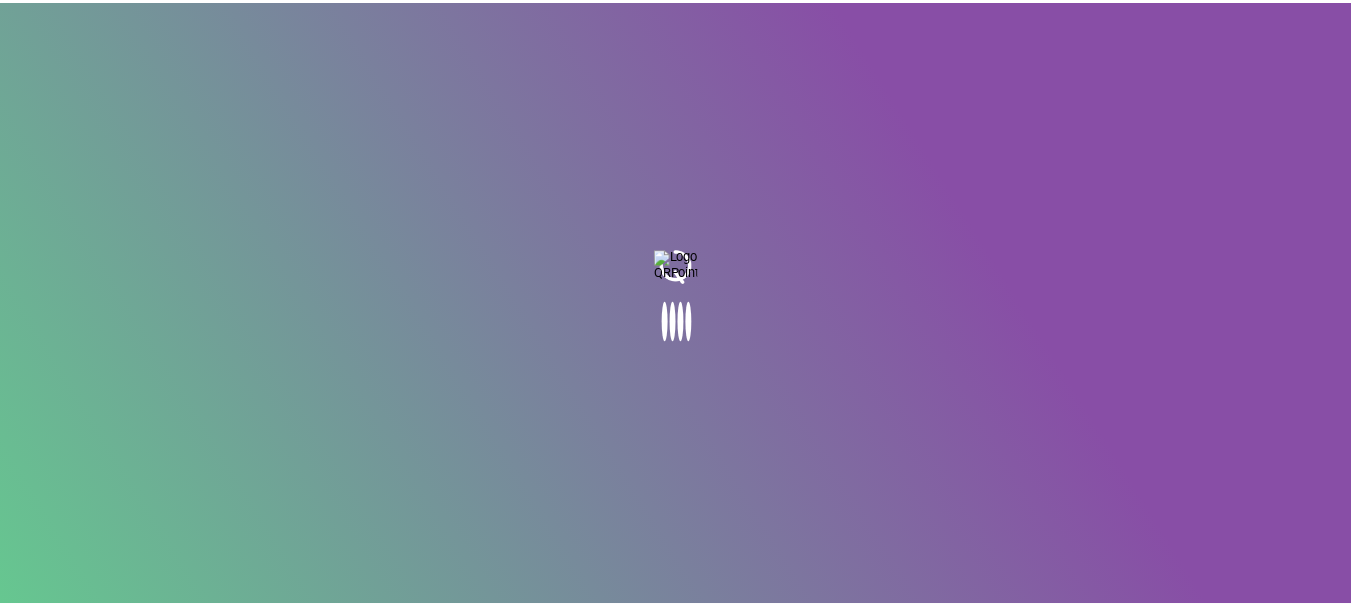 scroll, scrollTop: 0, scrollLeft: 0, axis: both 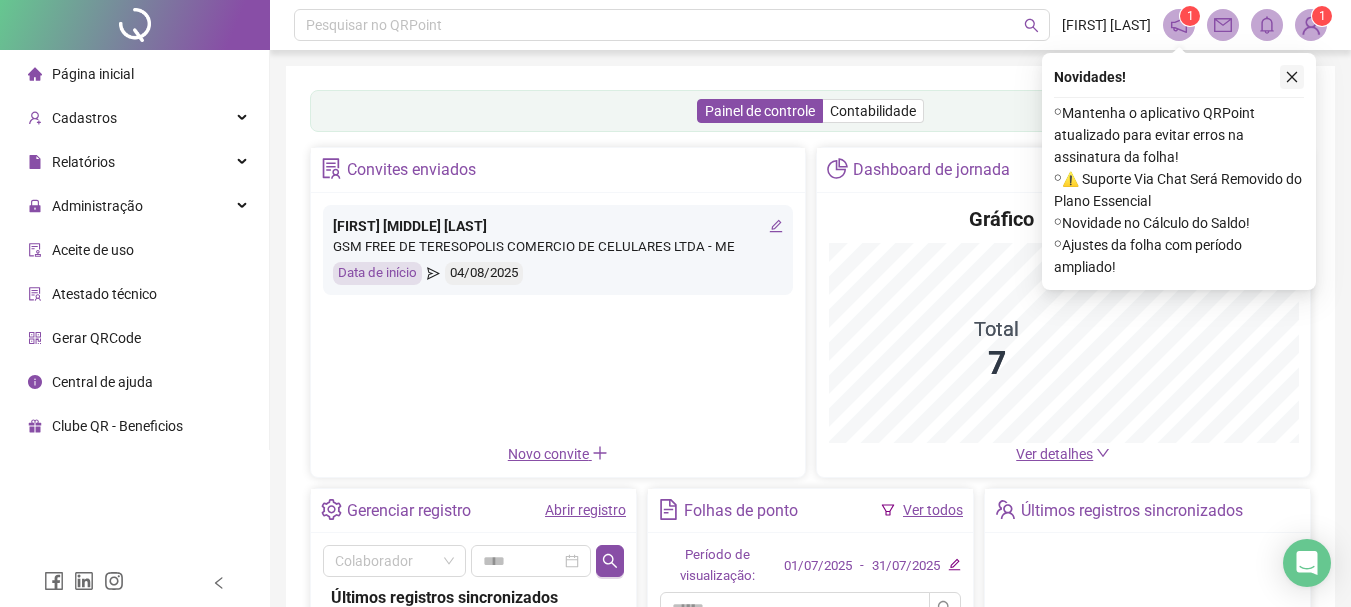click 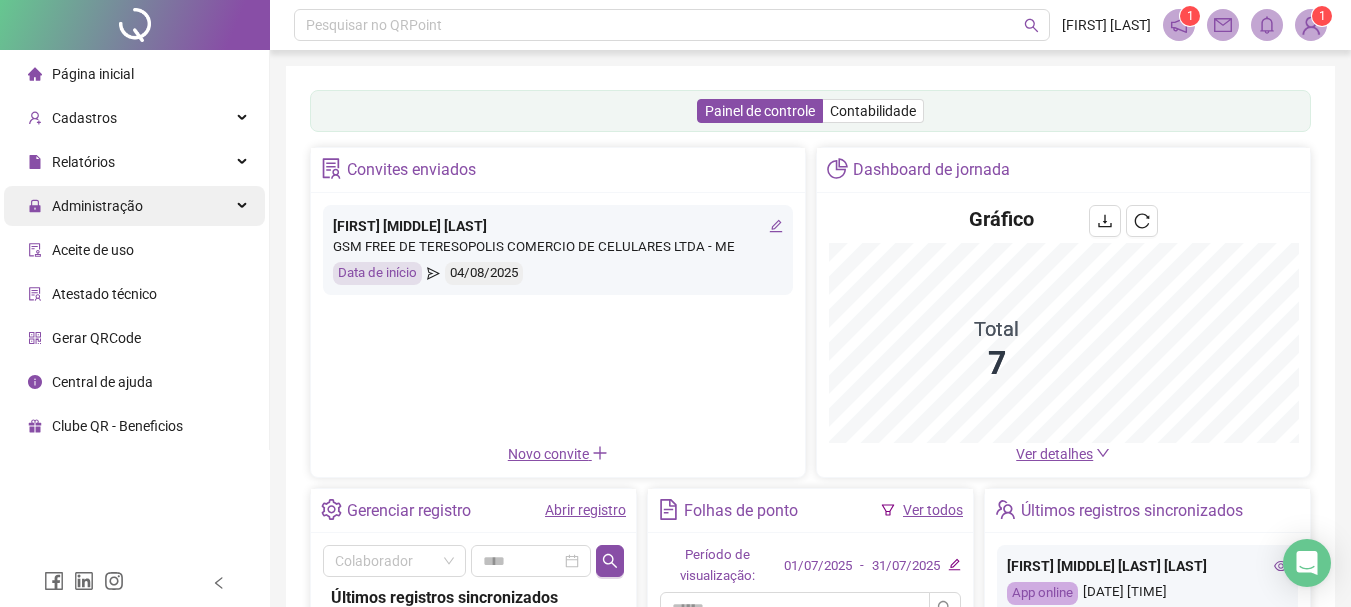 click on "Administração" at bounding box center (134, 206) 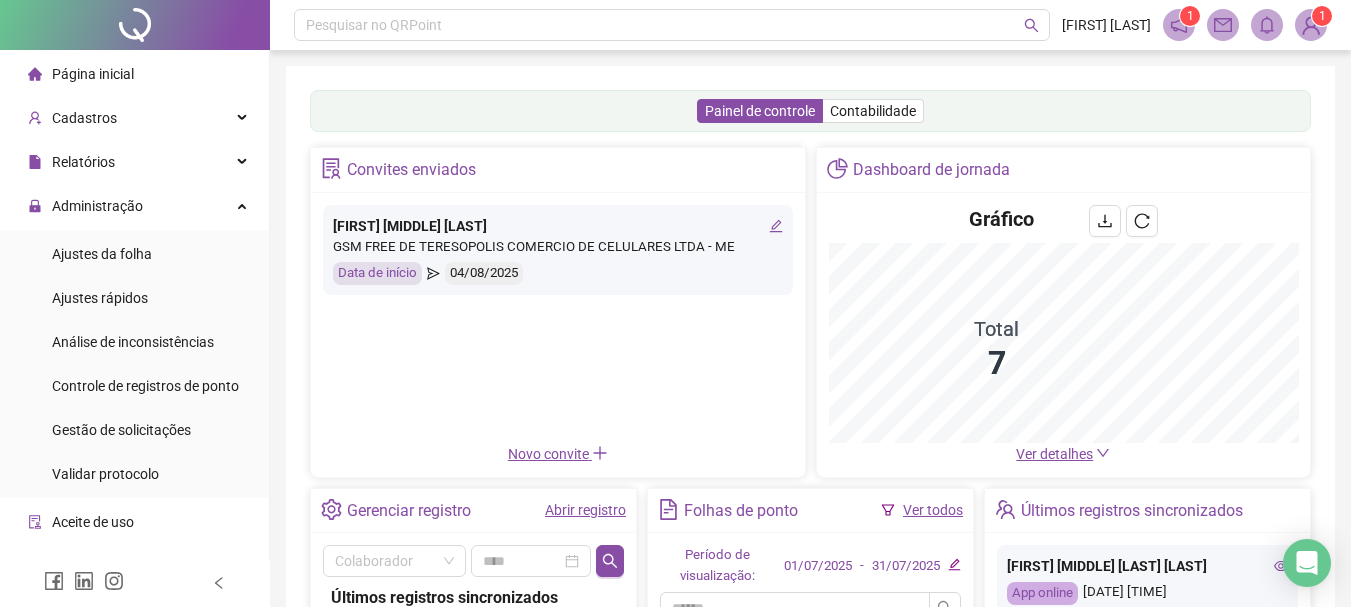 click on "Ajustes da folha Ajustes rápidos Análise de inconsistências Controle de registros de ponto Gestão de solicitações Validar protocolo" at bounding box center (134, 364) 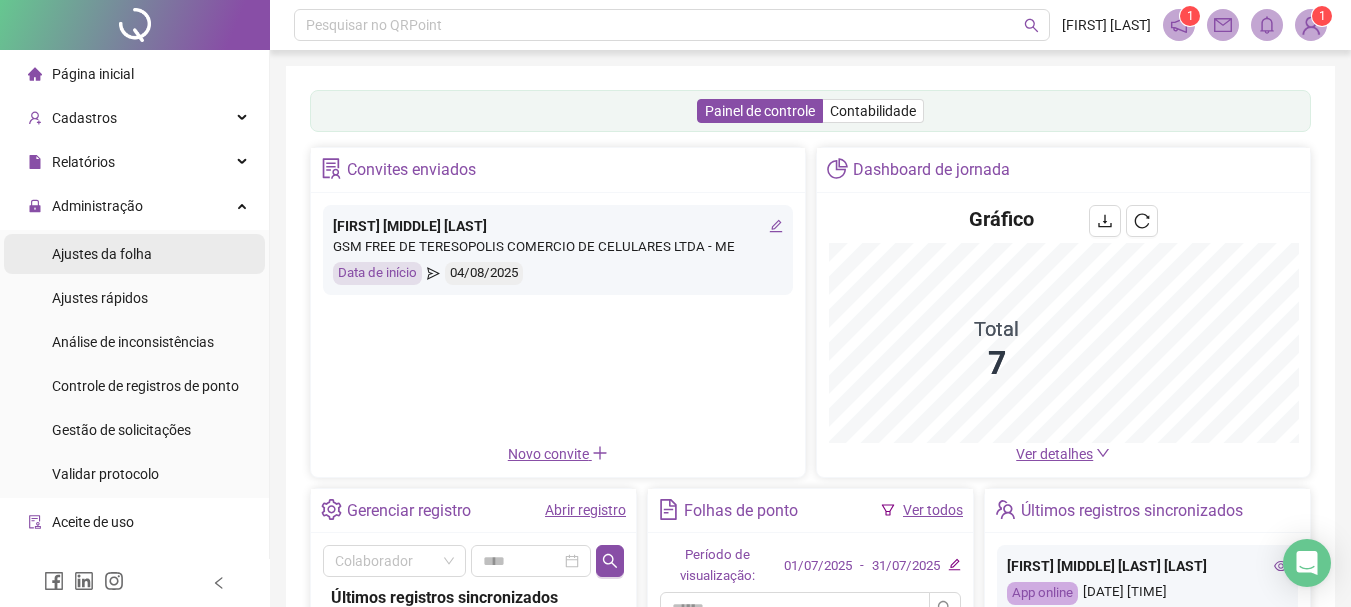 click on "Ajustes da folha" at bounding box center (134, 254) 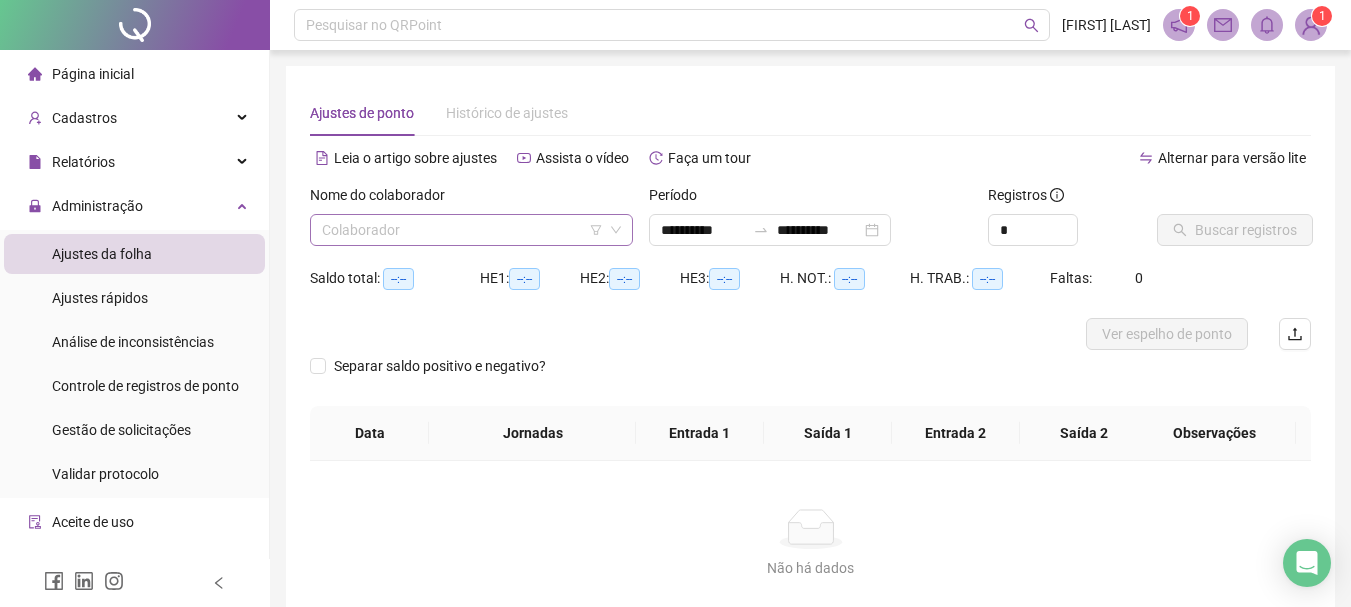 click at bounding box center (462, 230) 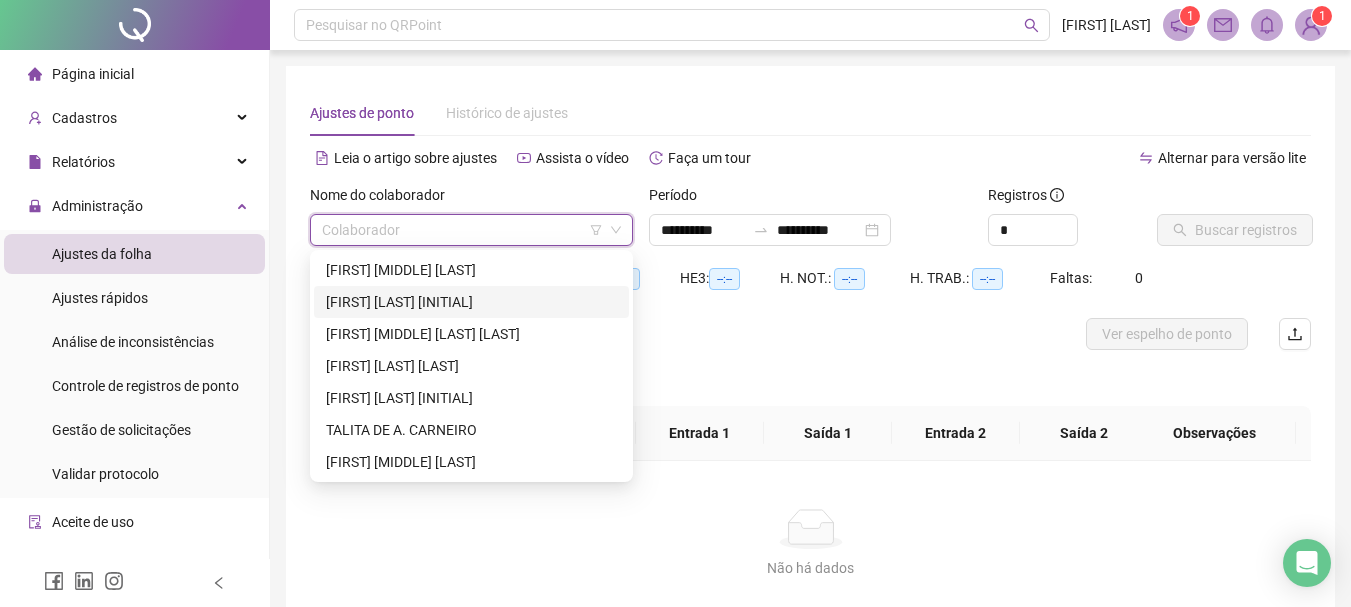 click on "[FIRST] [LAST] [INITIAL]" at bounding box center (471, 302) 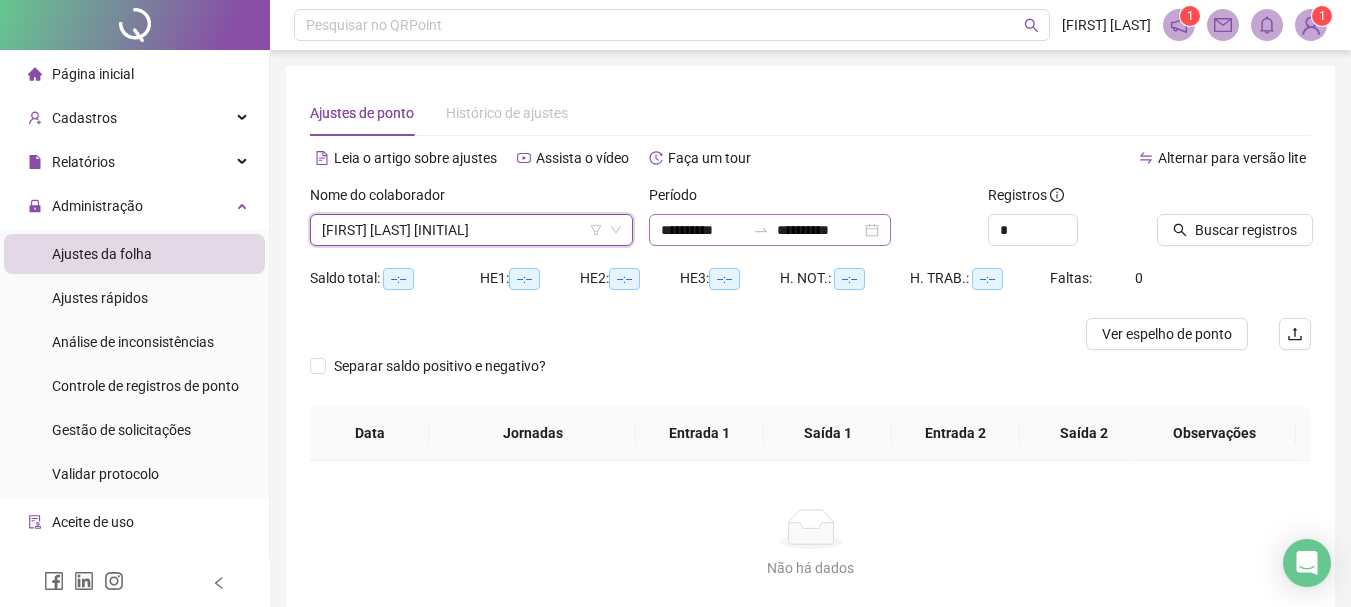 click on "**********" at bounding box center (770, 230) 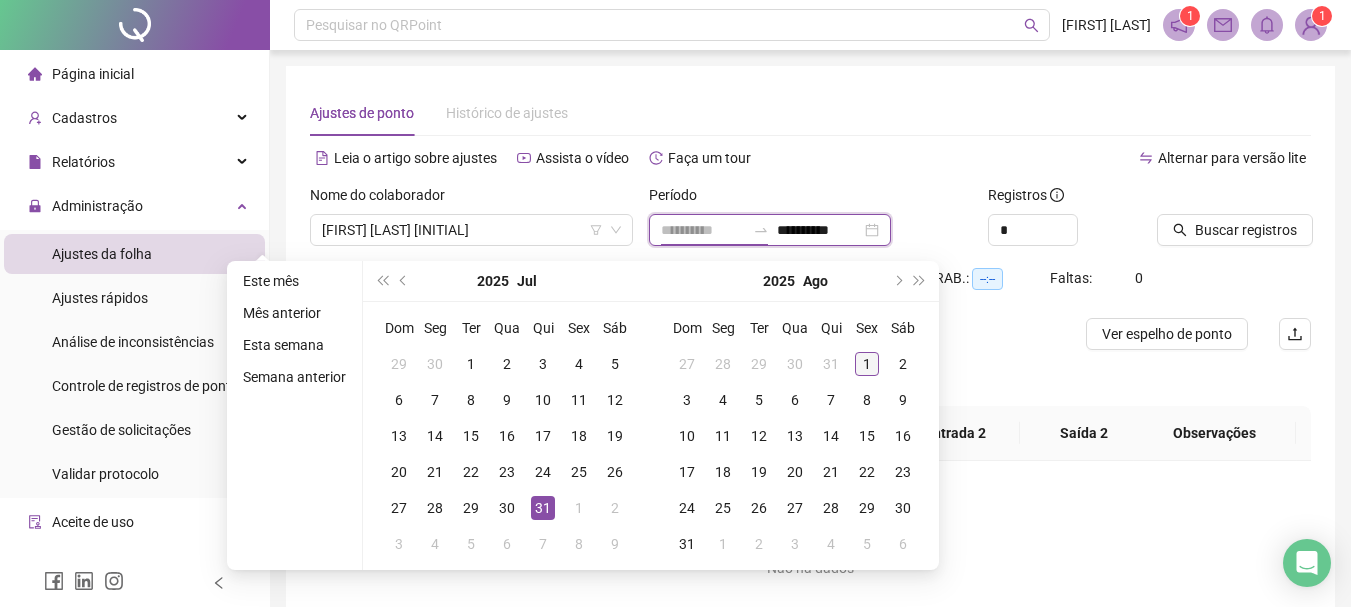 type on "**********" 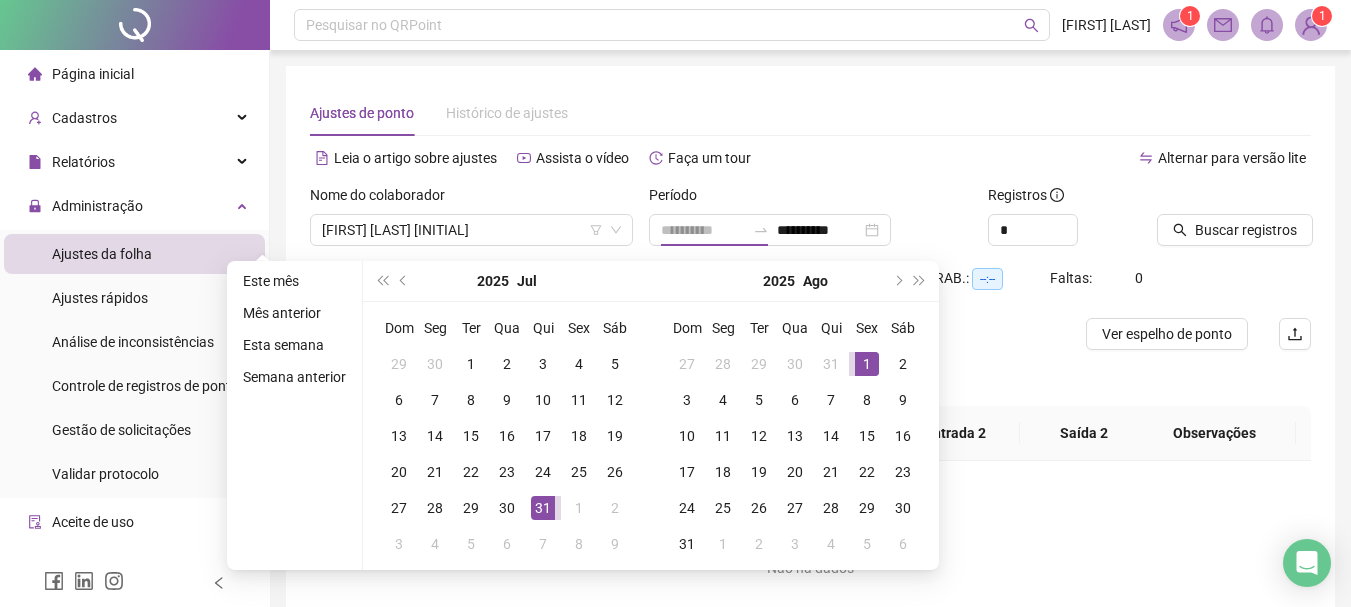 click on "1" at bounding box center (867, 364) 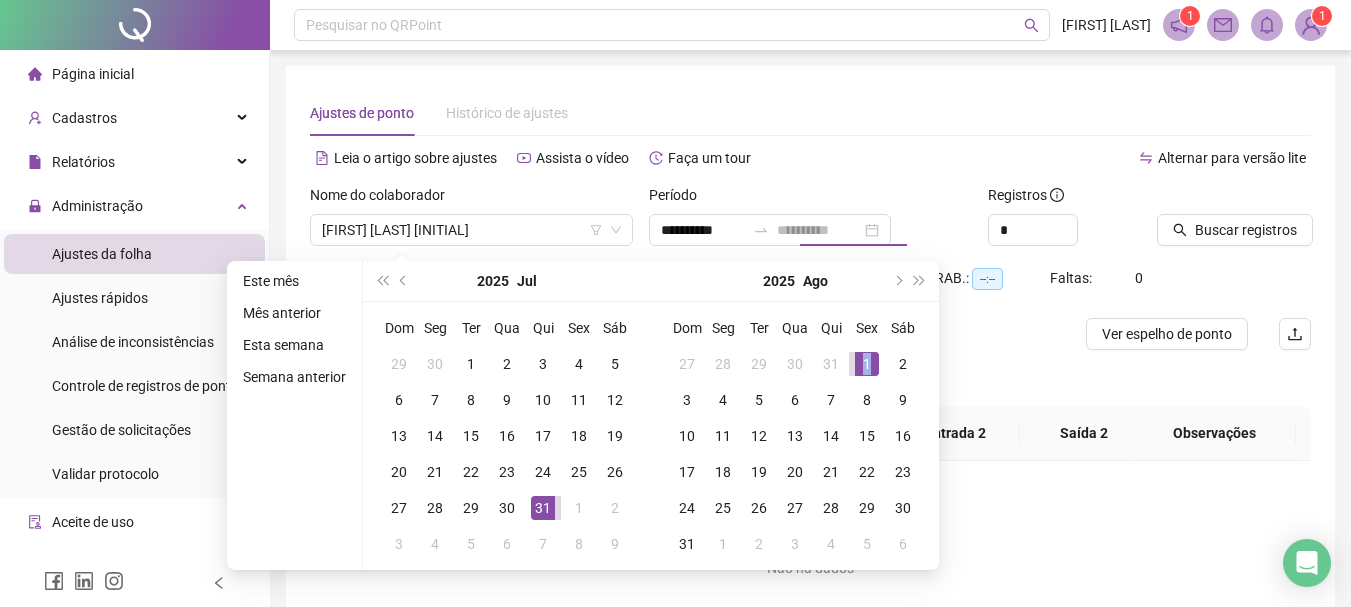 click on "1" at bounding box center (867, 364) 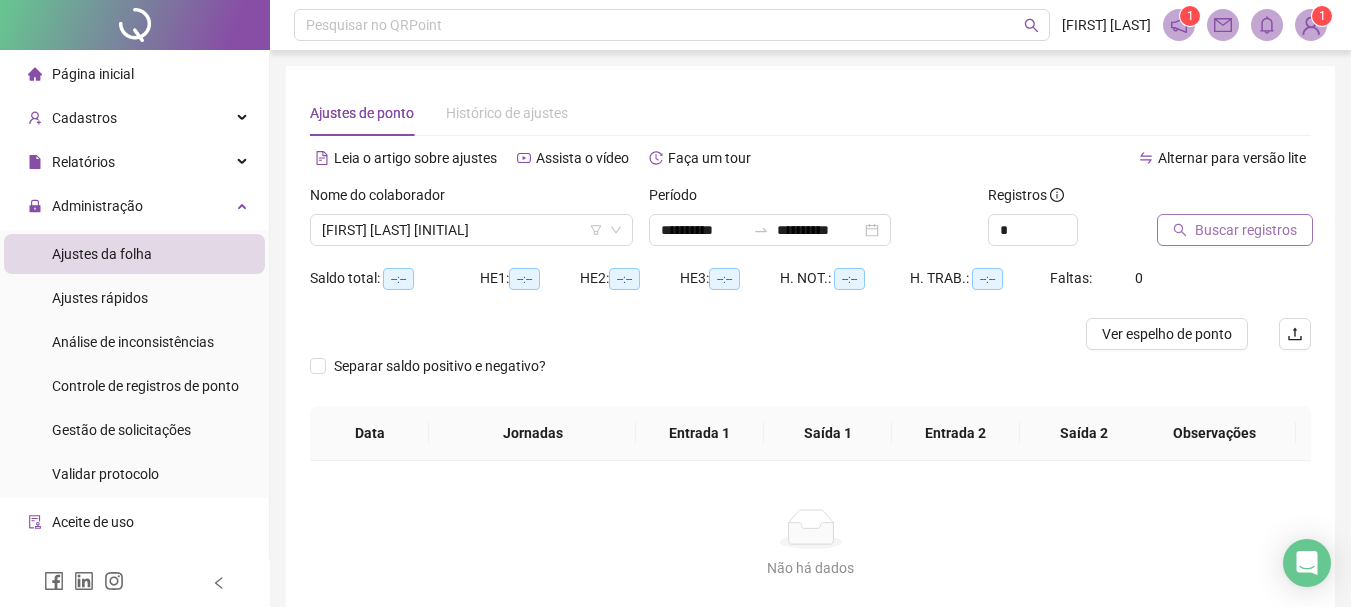 click on "Buscar registros" at bounding box center [1246, 230] 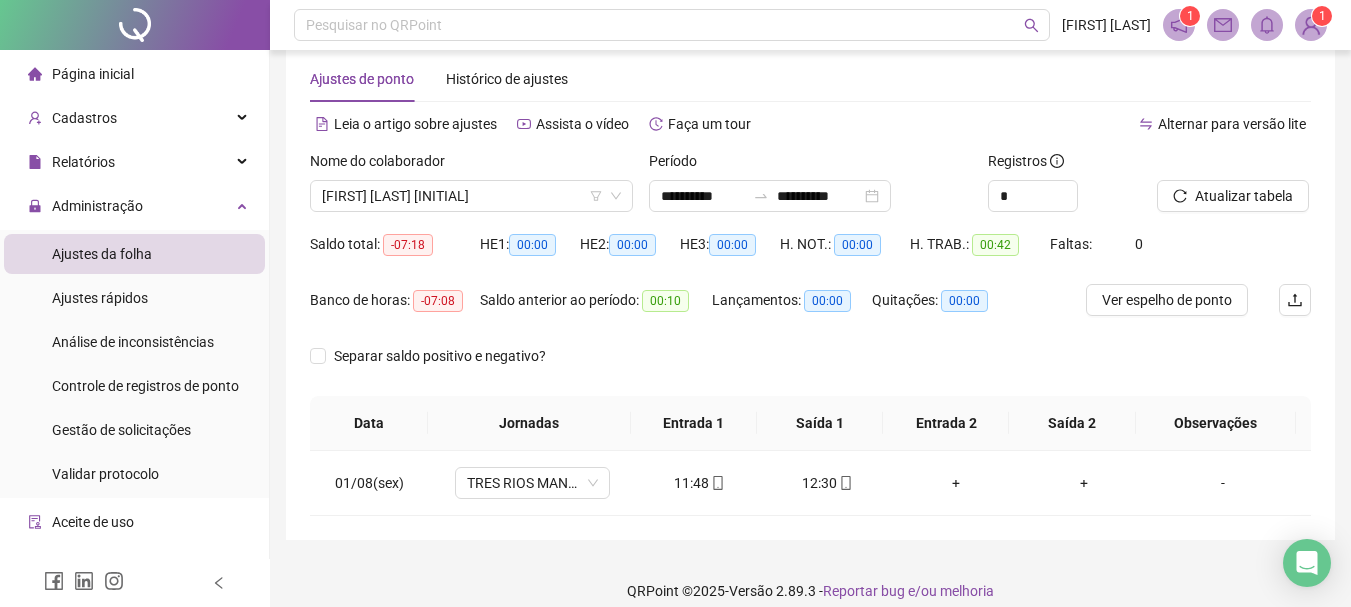 scroll, scrollTop: 53, scrollLeft: 0, axis: vertical 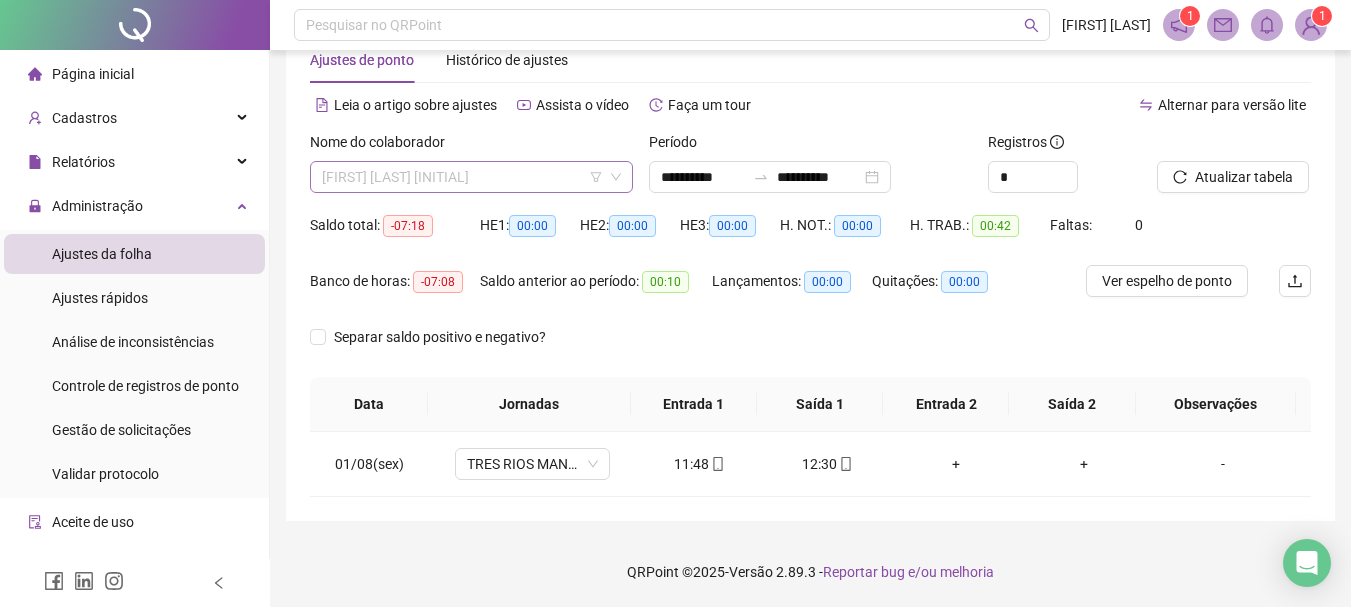 click on "[FIRST] [LAST] [INITIAL]" at bounding box center (471, 177) 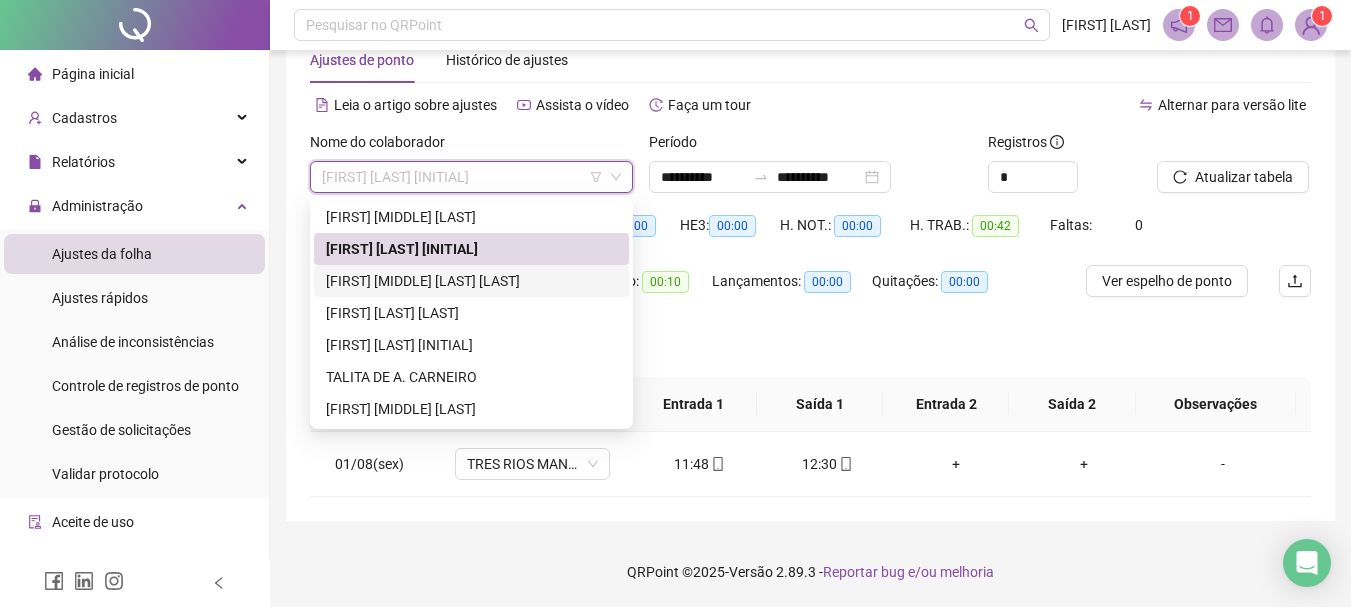 click on "[FIRST] [MIDDLE] [LAST] [LAST]" at bounding box center (471, 281) 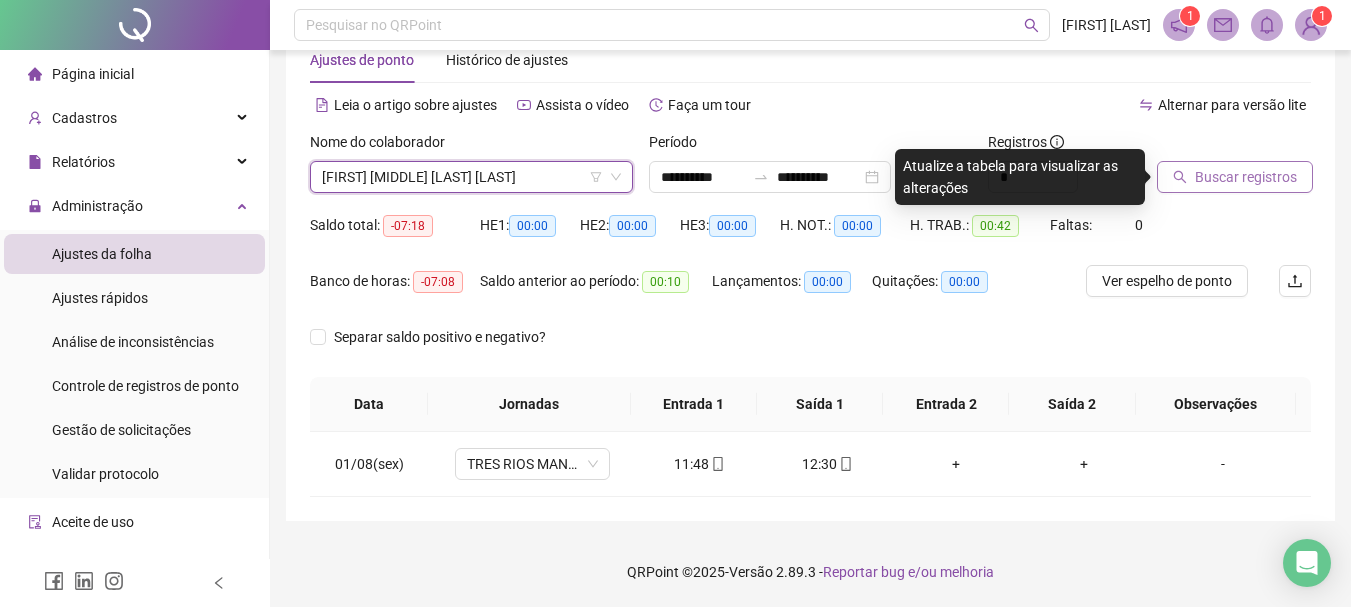 click on "Buscar registros" at bounding box center (1235, 177) 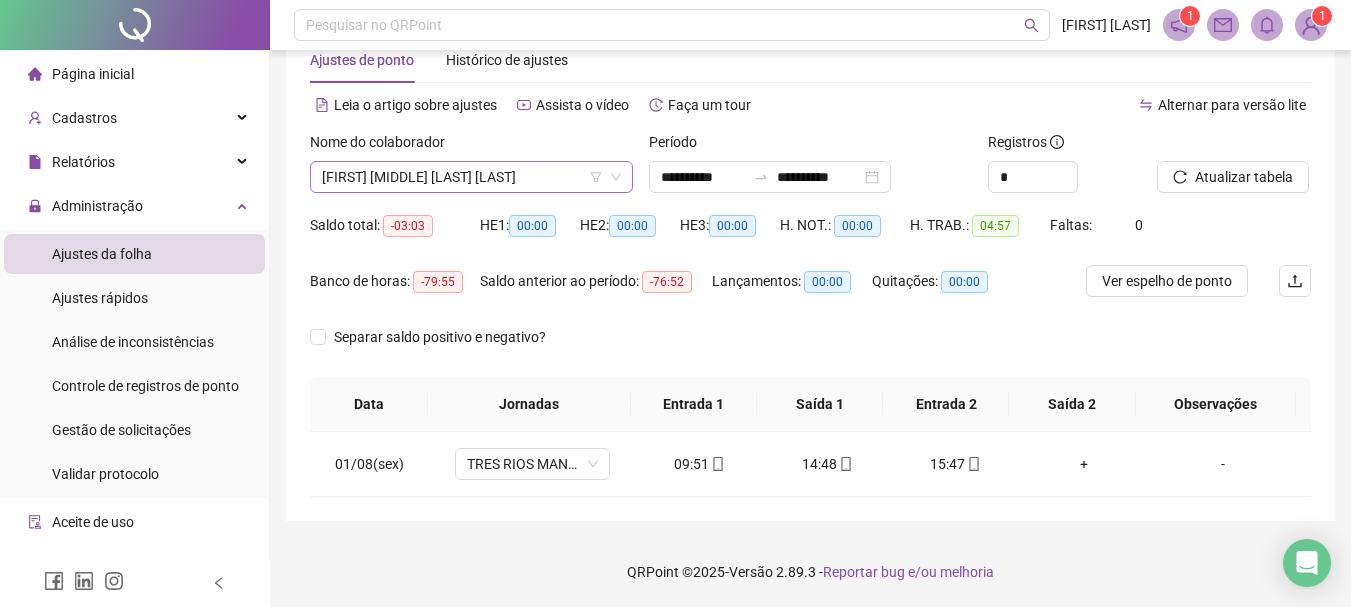 click on "[FIRST] [MIDDLE] [LAST] [LAST]" at bounding box center (471, 177) 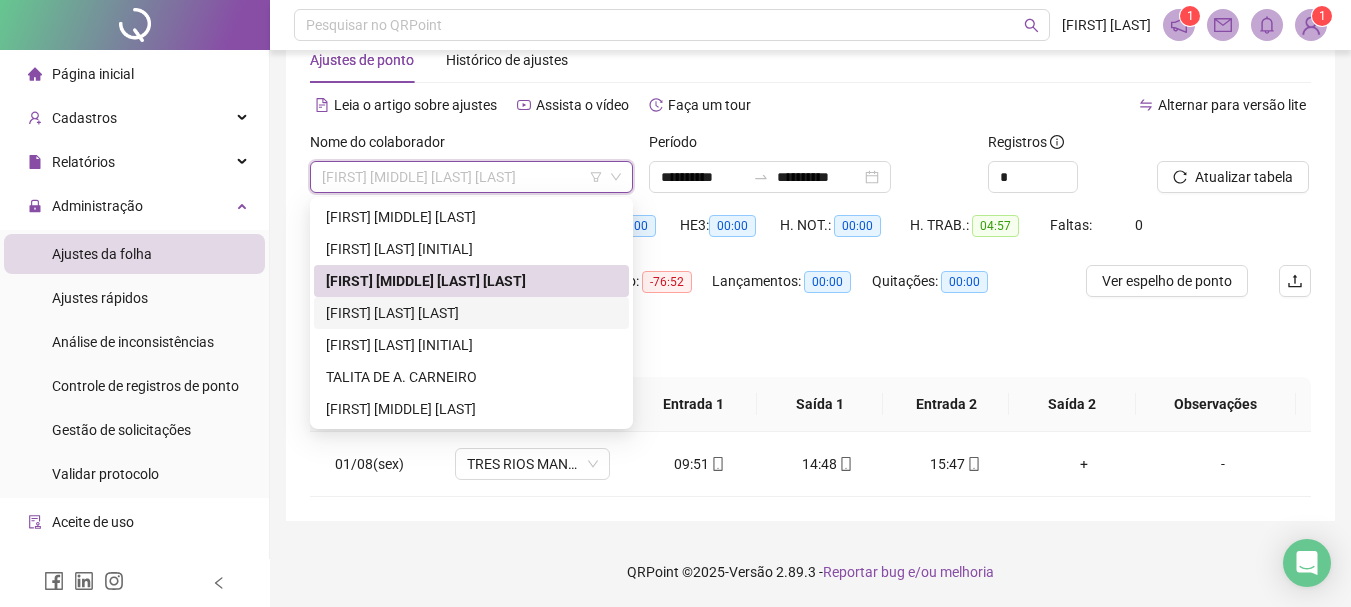 click on "[FIRST] [LAST] [LAST]" at bounding box center [471, 313] 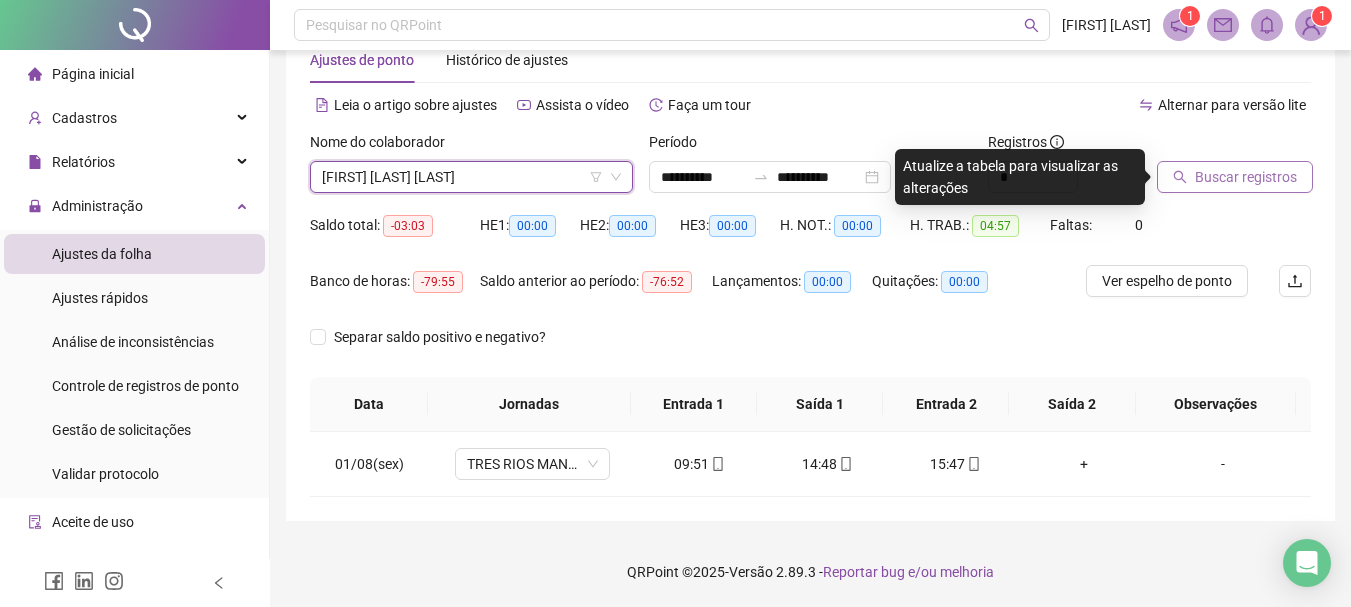 click on "Buscar registros" at bounding box center [1235, 177] 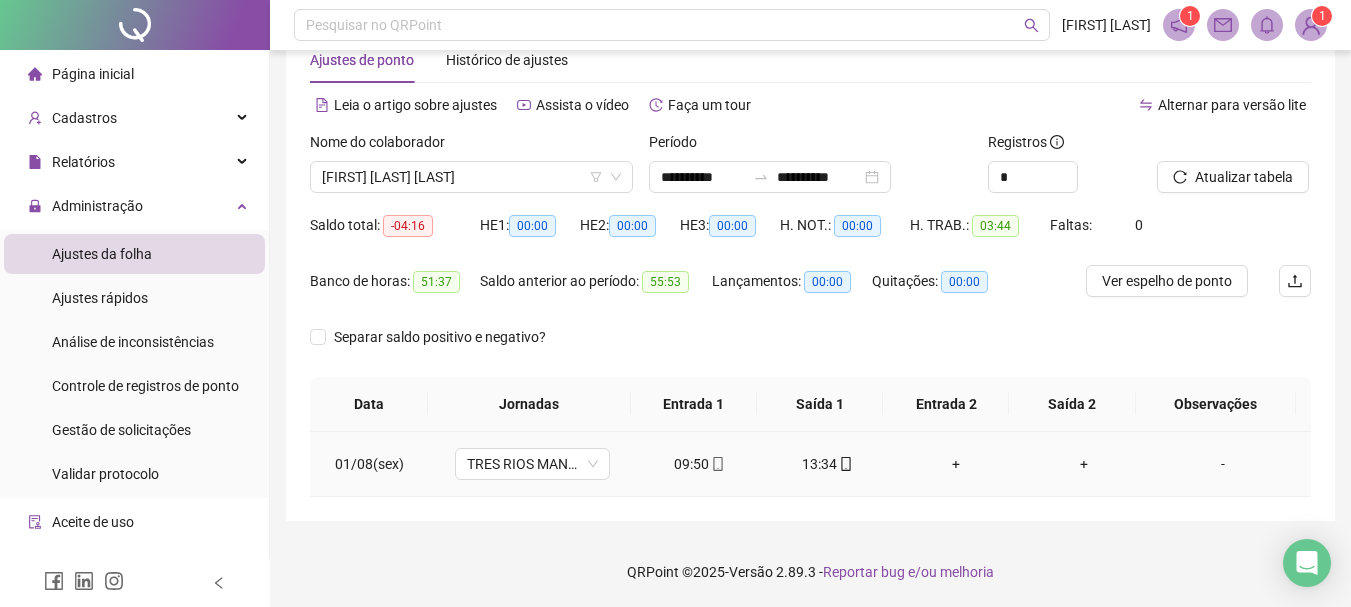 click on "+" at bounding box center (956, 464) 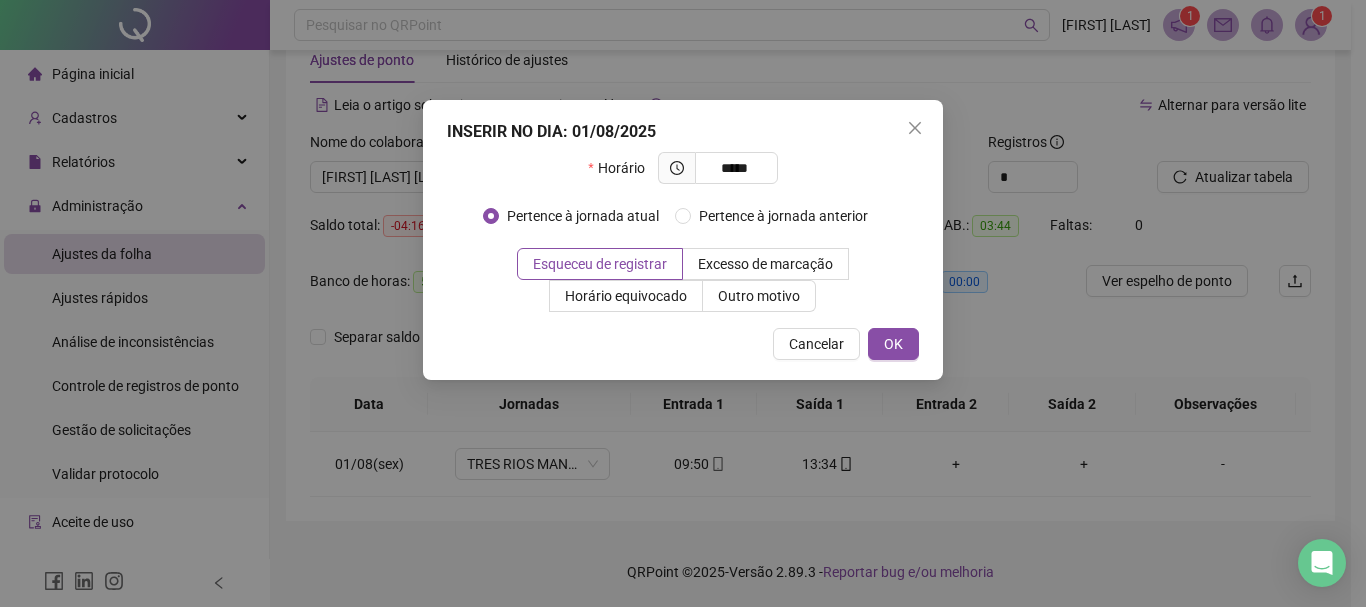type on "*****" 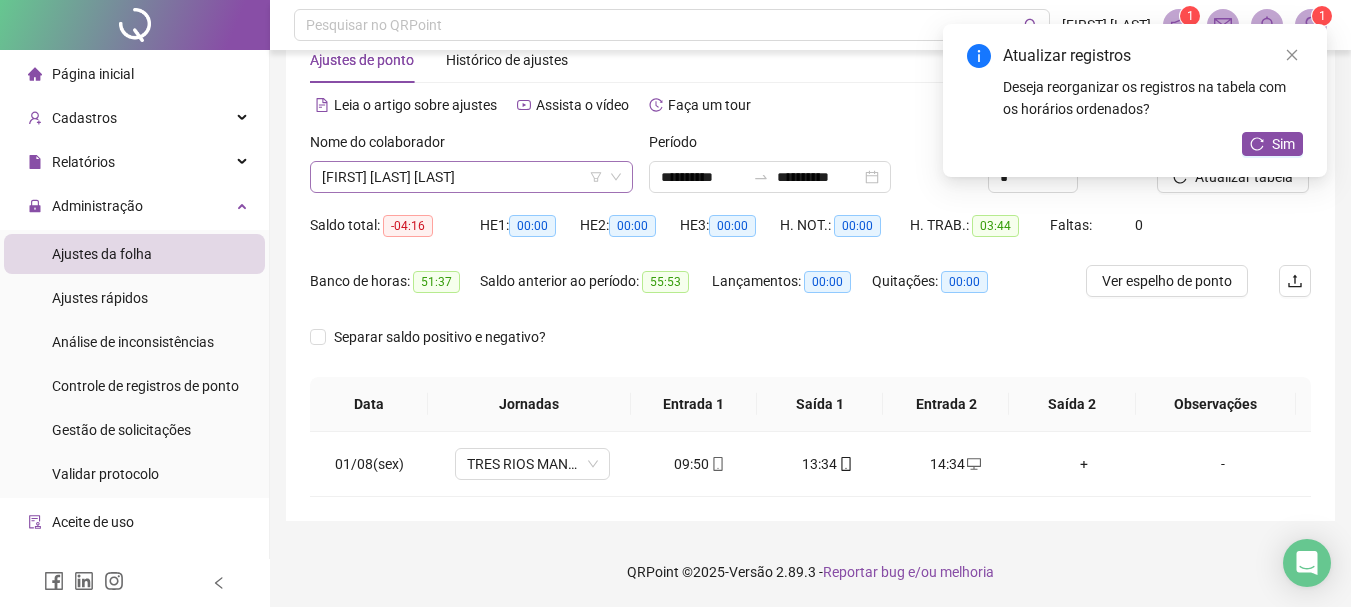click on "[FIRST] [LAST] [LAST]" at bounding box center [471, 177] 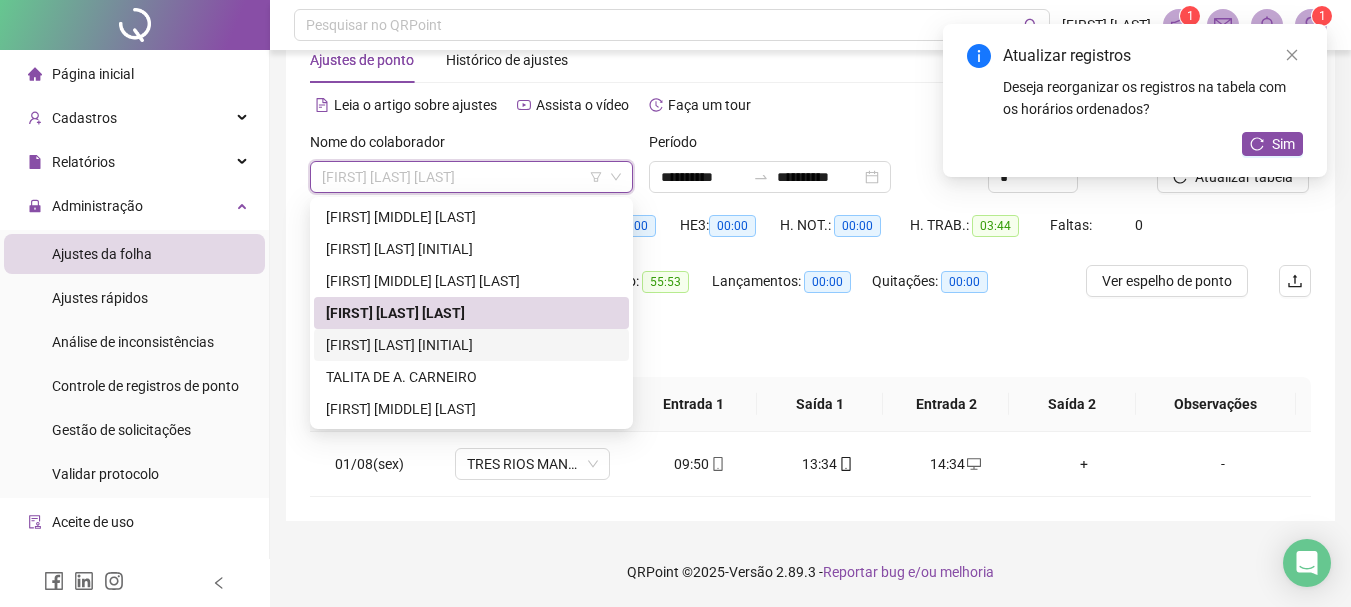 click on "[FIRST] [LAST] [INITIAL]" at bounding box center [471, 345] 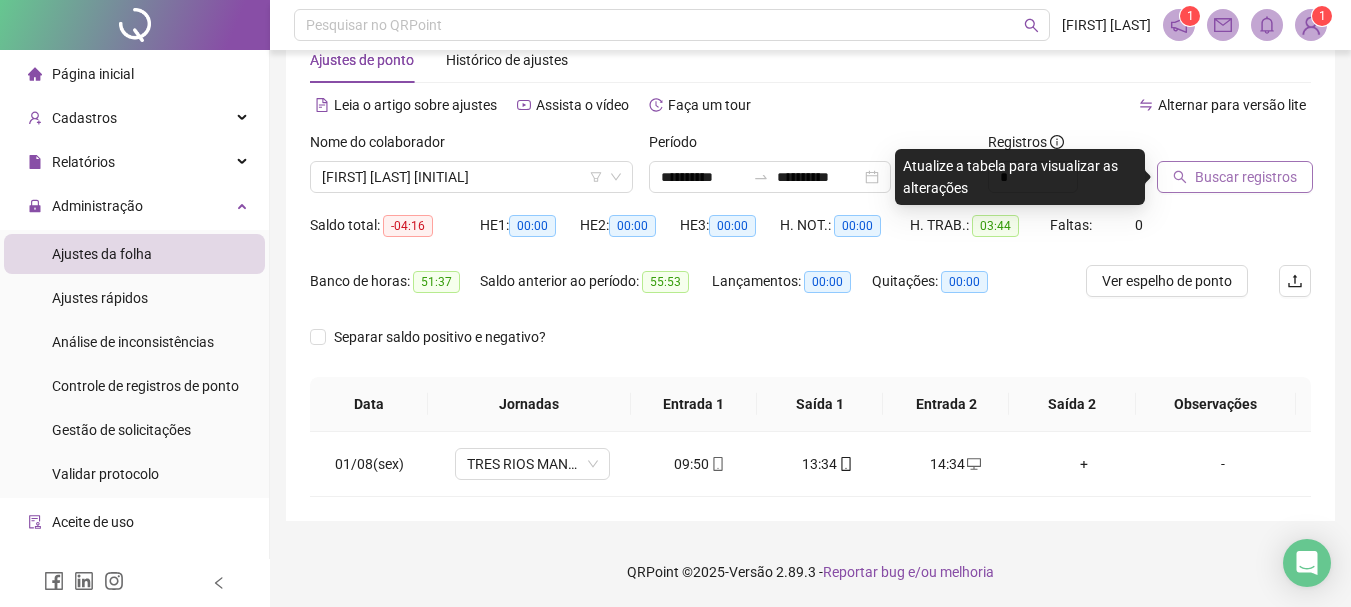 click on "Buscar registros" at bounding box center (1235, 177) 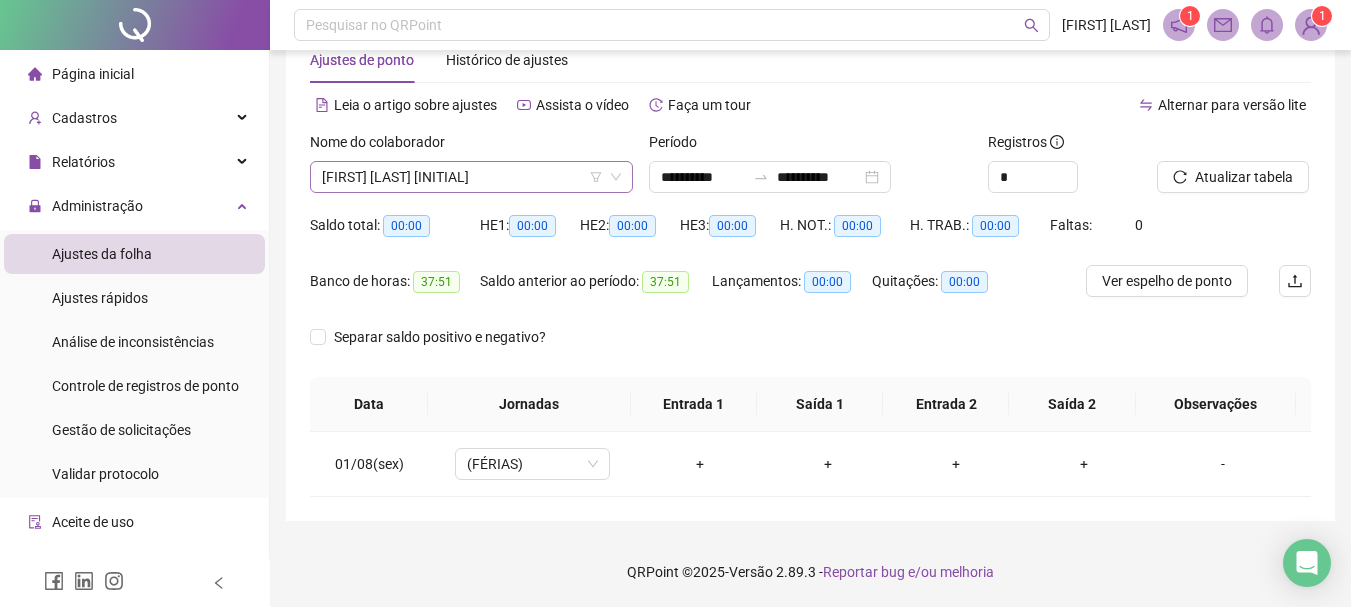 click on "[FIRST] [LAST] [INITIAL]" at bounding box center [471, 177] 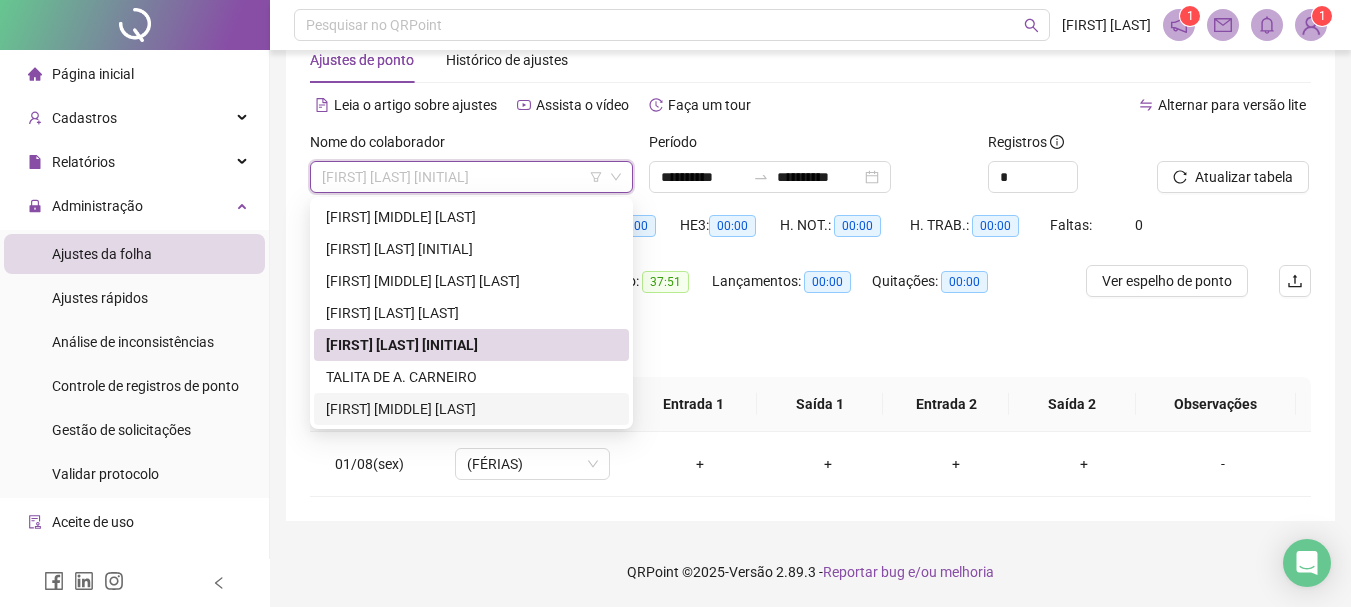 click on "[FIRST] [MIDDLE] [LAST]" at bounding box center [471, 409] 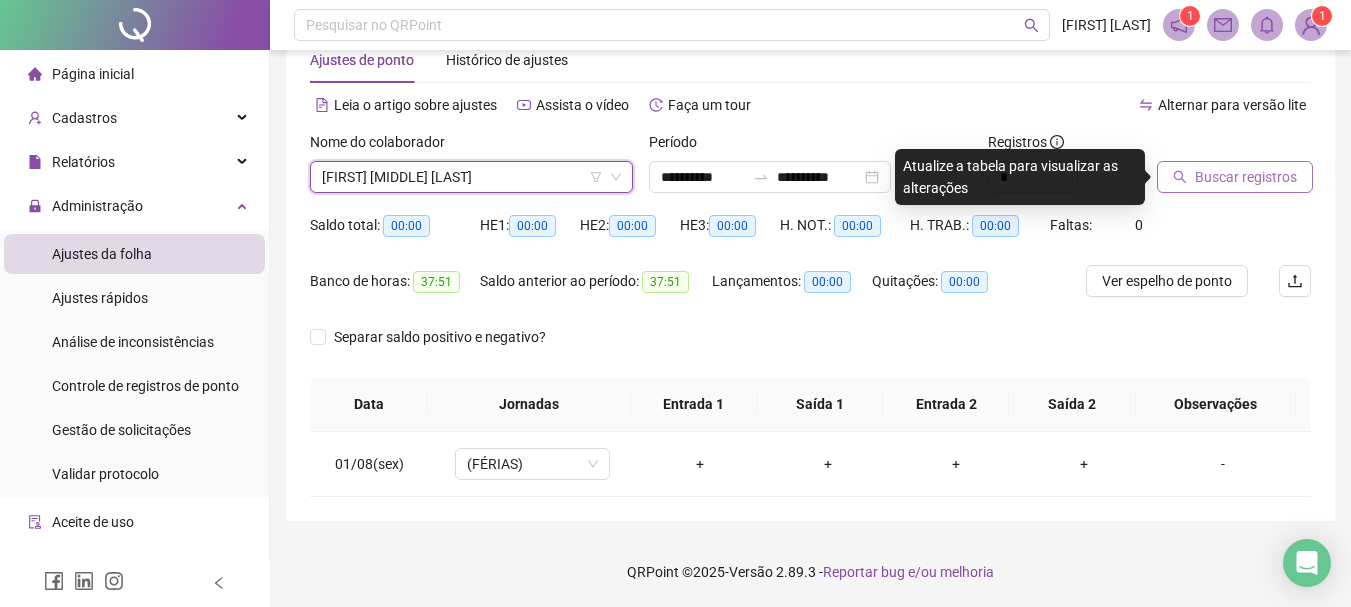click on "Buscar registros" at bounding box center [1235, 177] 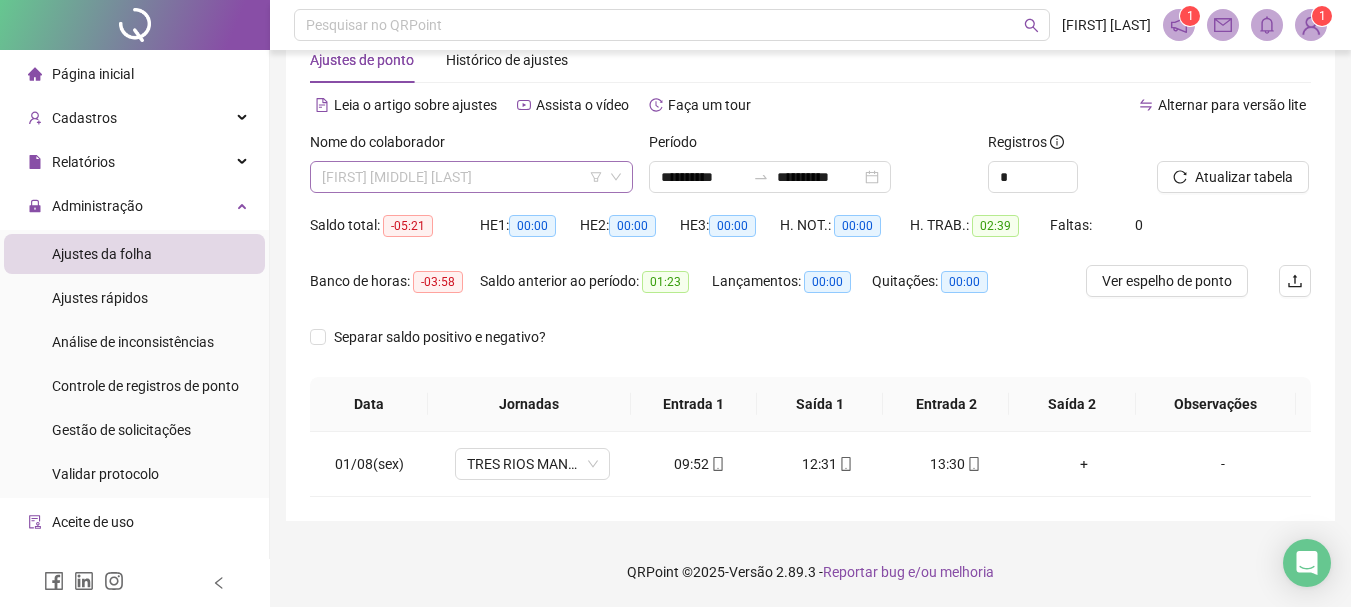 click on "[FIRST] [MIDDLE] [LAST]" at bounding box center [471, 177] 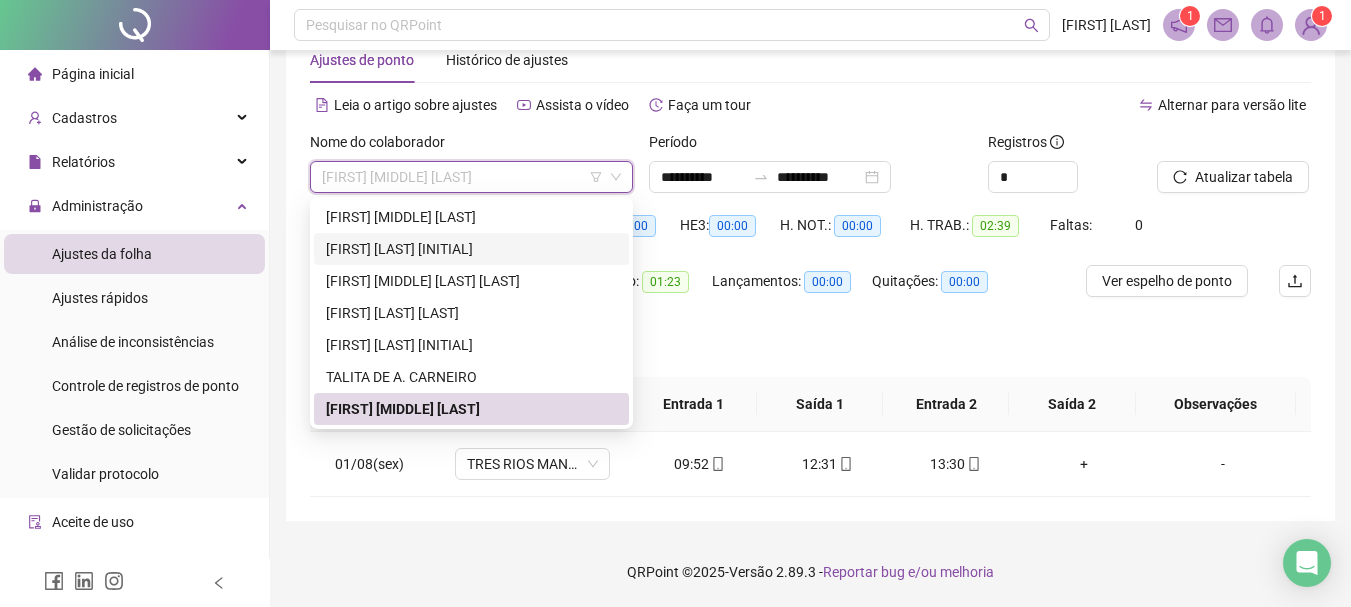 click on "[FIRST] [LAST] [INITIAL]" at bounding box center [471, 249] 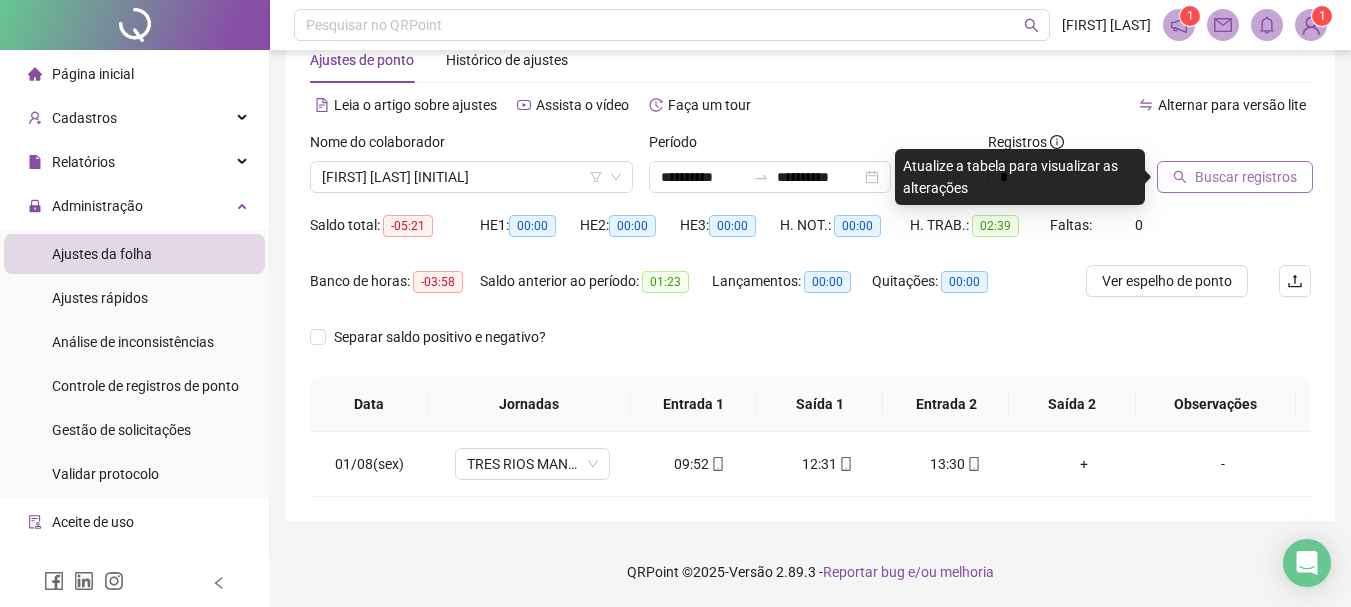 click 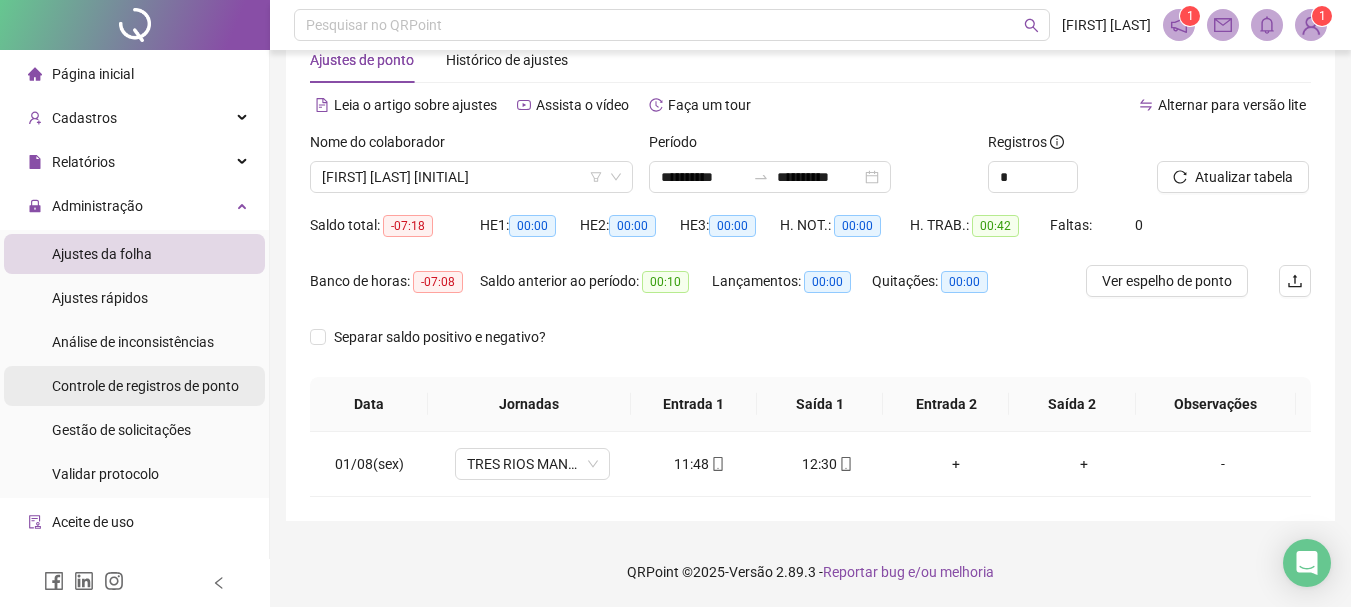 drag, startPoint x: 137, startPoint y: 388, endPoint x: 150, endPoint y: 389, distance: 13.038404 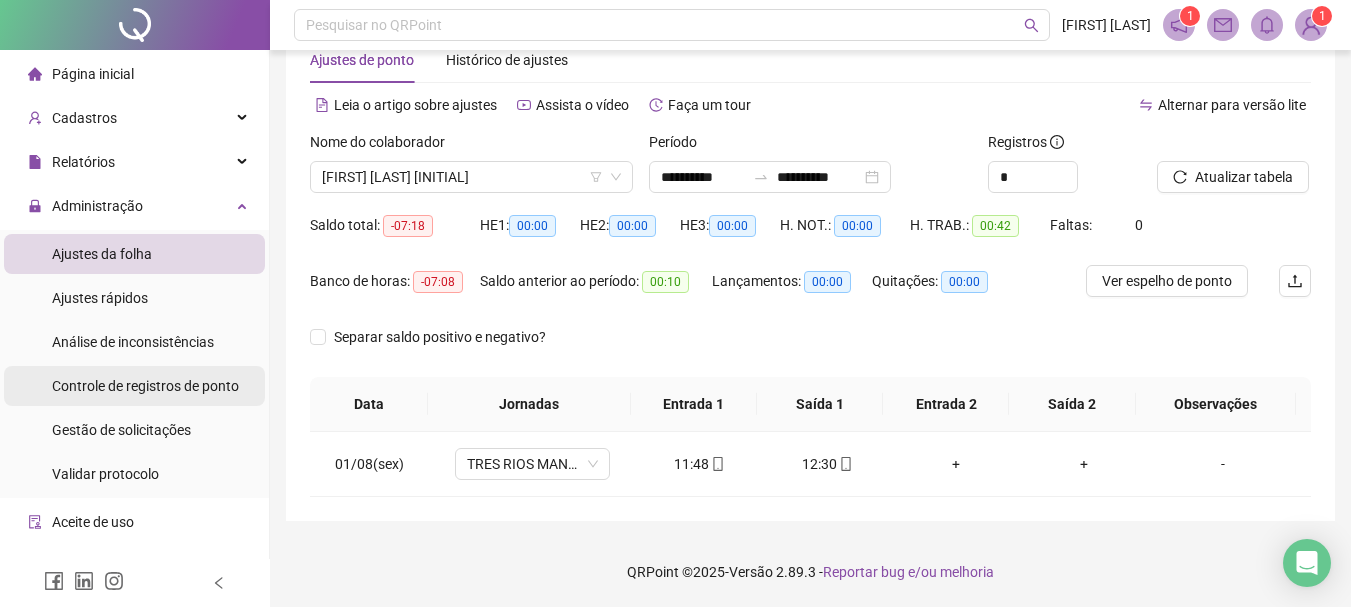 click on "Controle de registros de ponto" at bounding box center (145, 386) 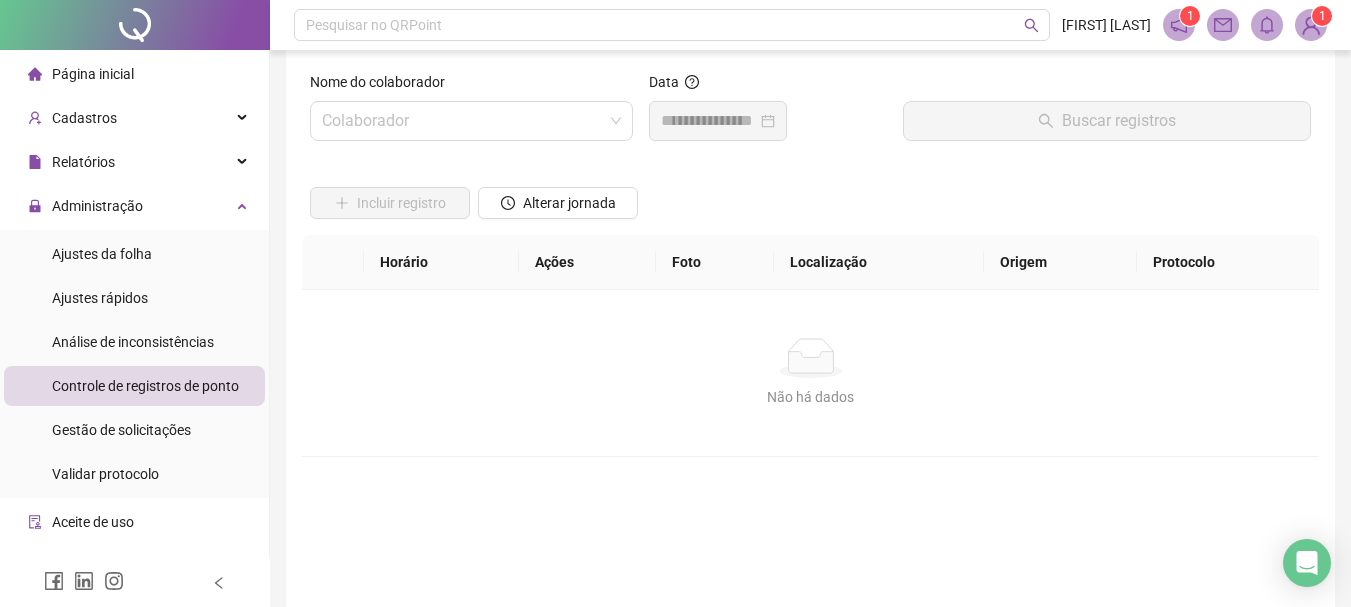 scroll, scrollTop: 0, scrollLeft: 0, axis: both 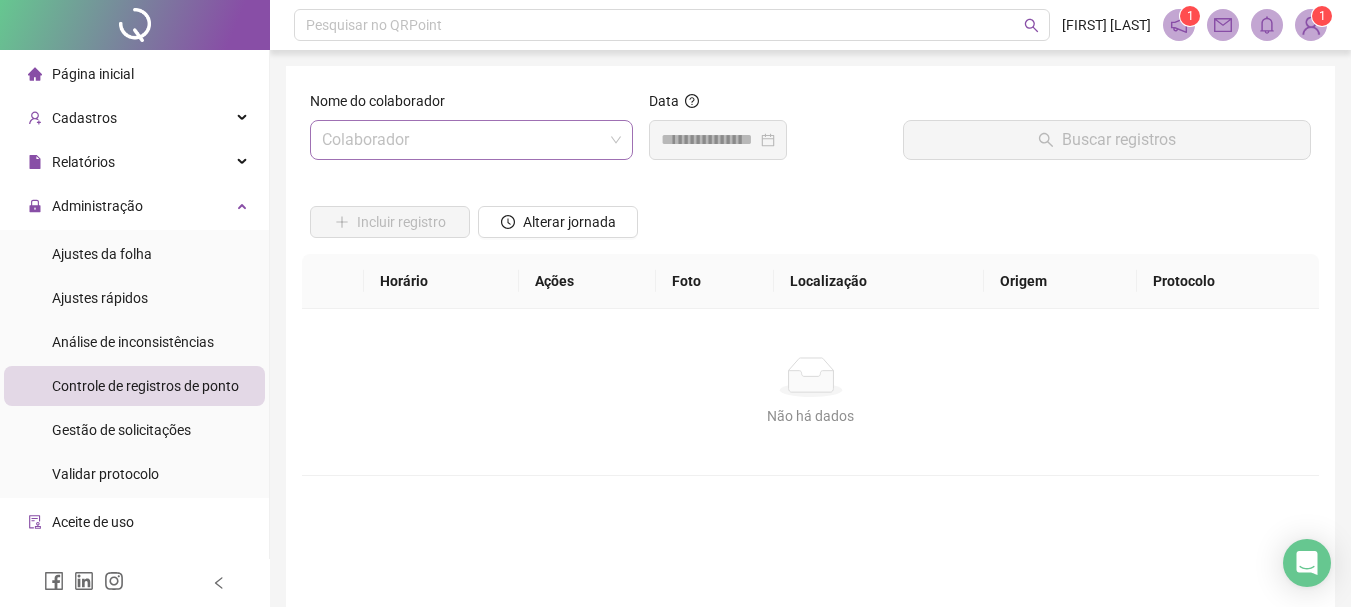 click at bounding box center [462, 140] 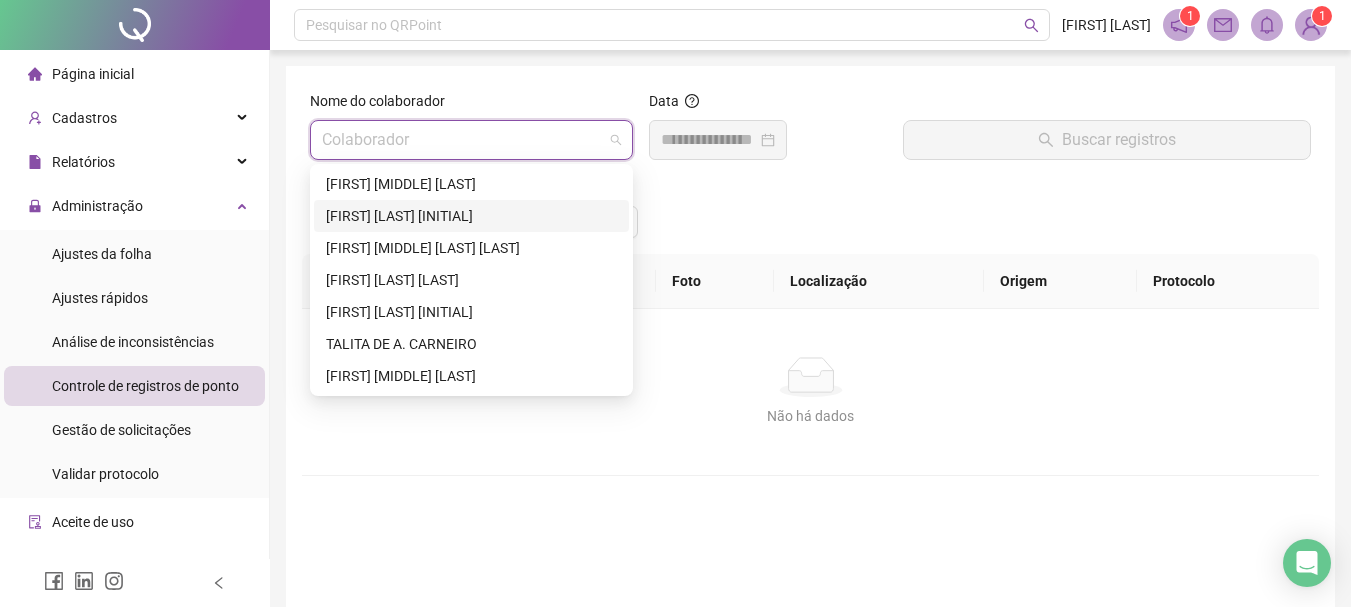 click on "[FIRST] [LAST] [INITIAL]" at bounding box center (471, 216) 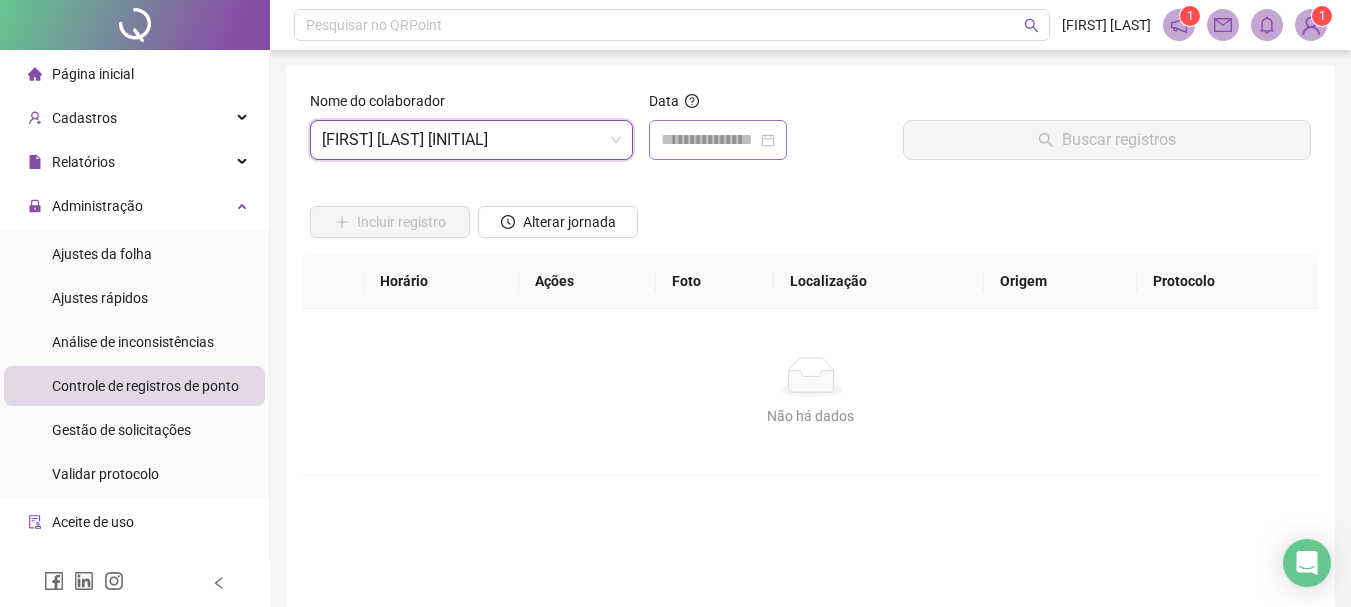 click at bounding box center [718, 140] 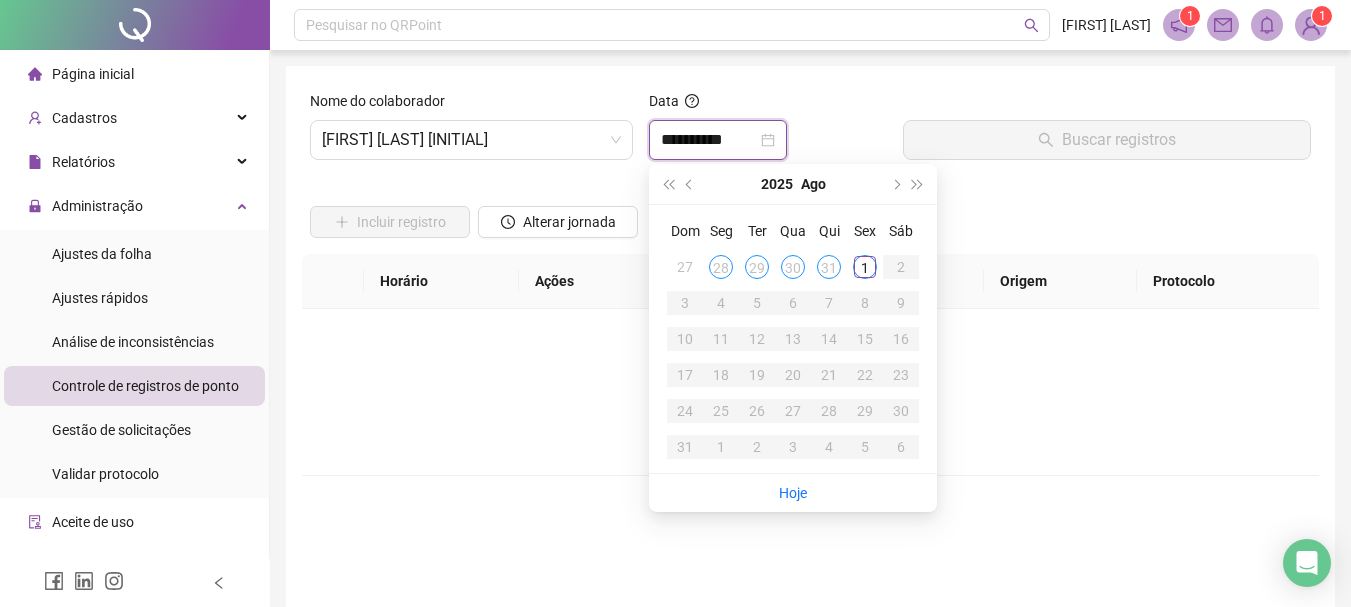 type on "**********" 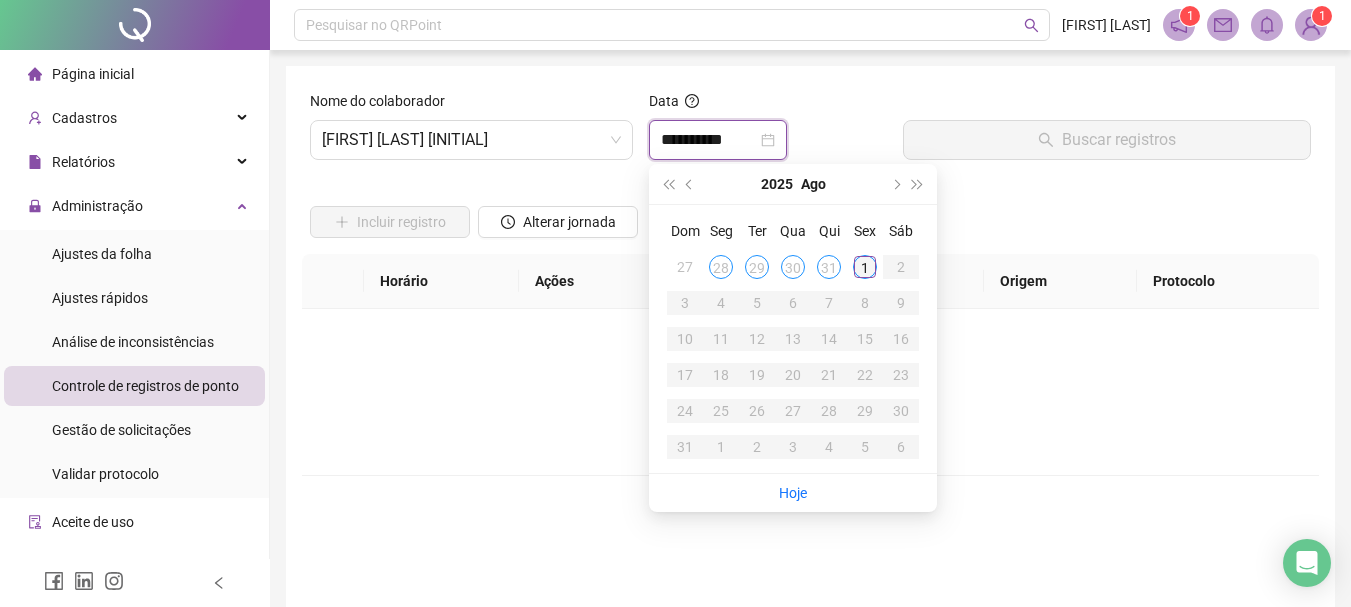 type on "**********" 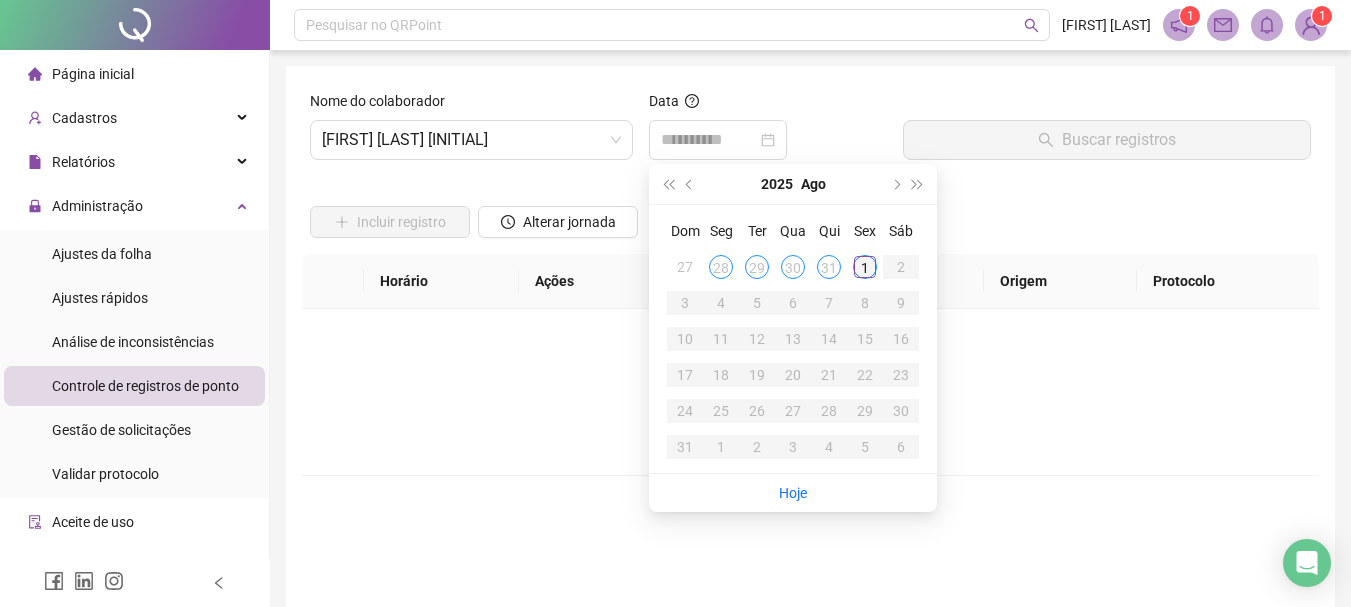 click on "1" at bounding box center (865, 267) 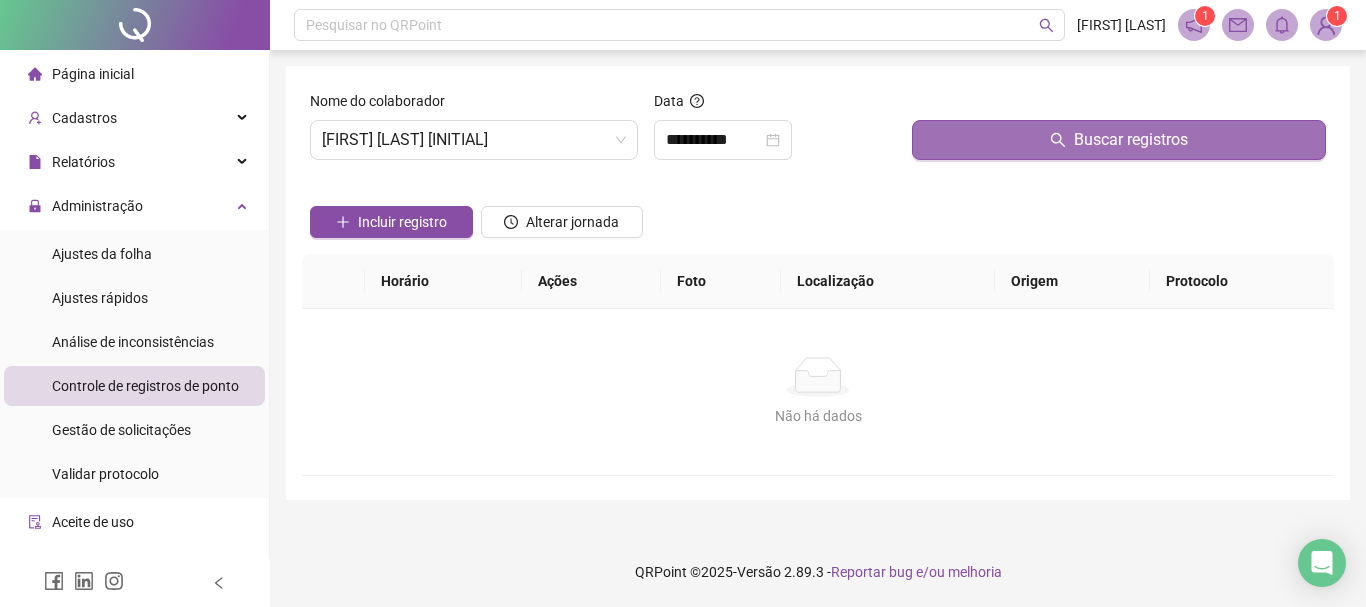 click on "Buscar registros" at bounding box center (1119, 140) 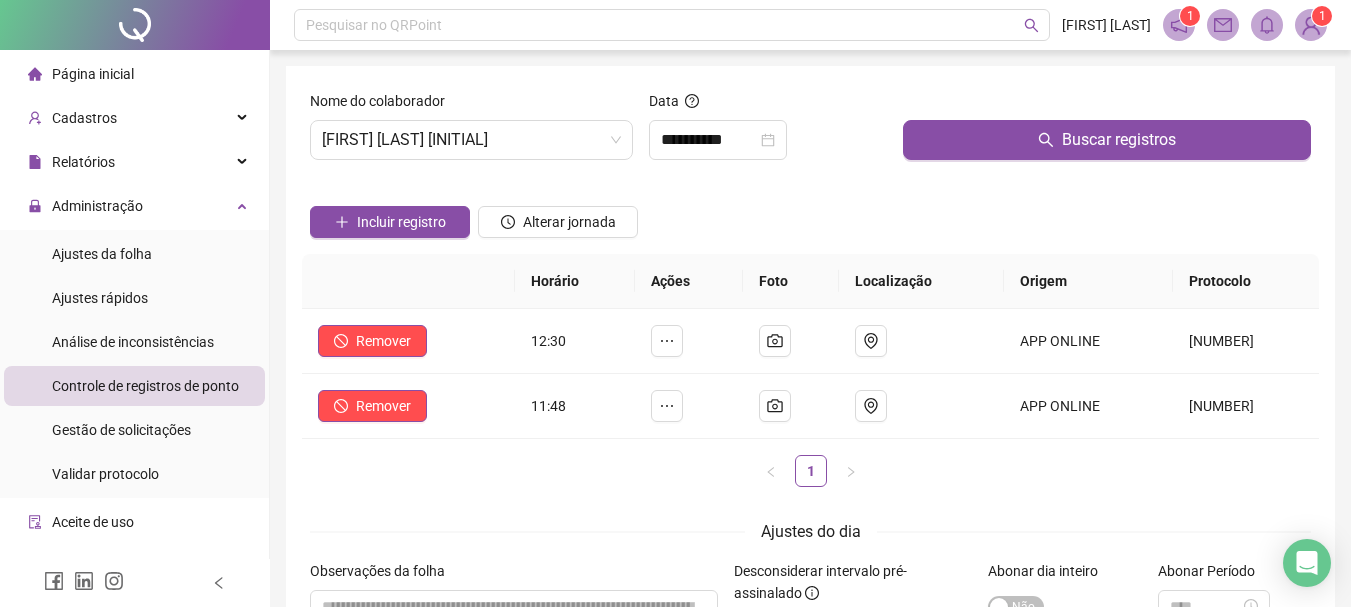 click on "**********" at bounding box center [810, 391] 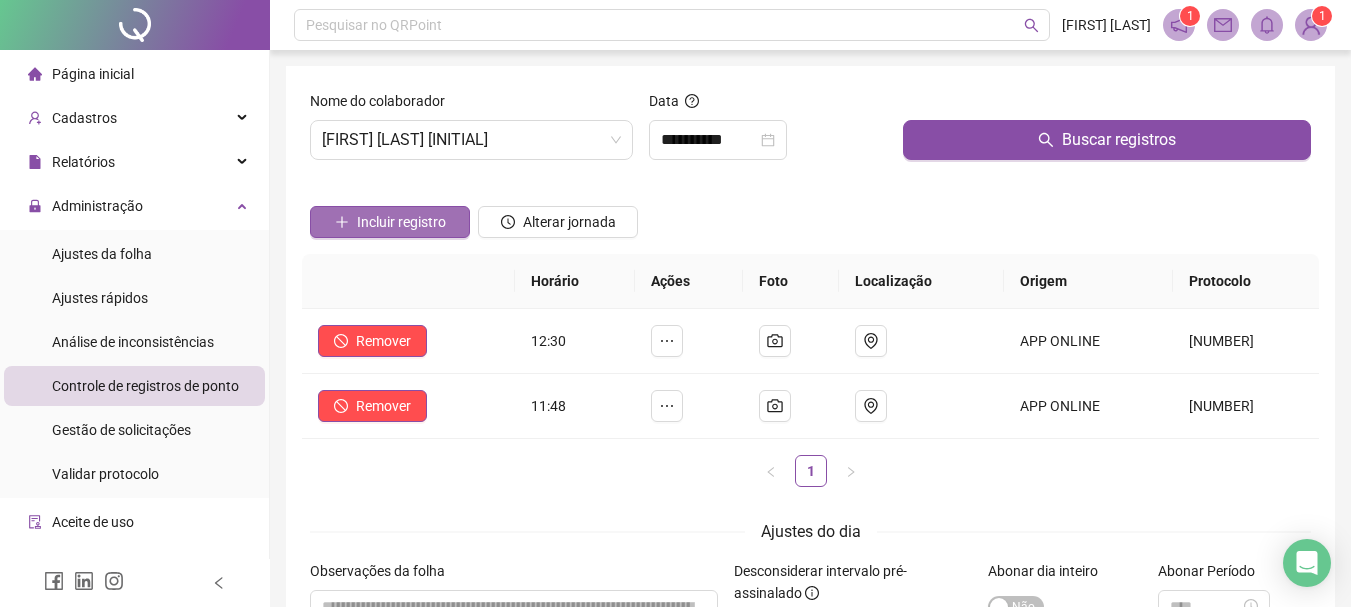 click on "Incluir registro" at bounding box center (401, 222) 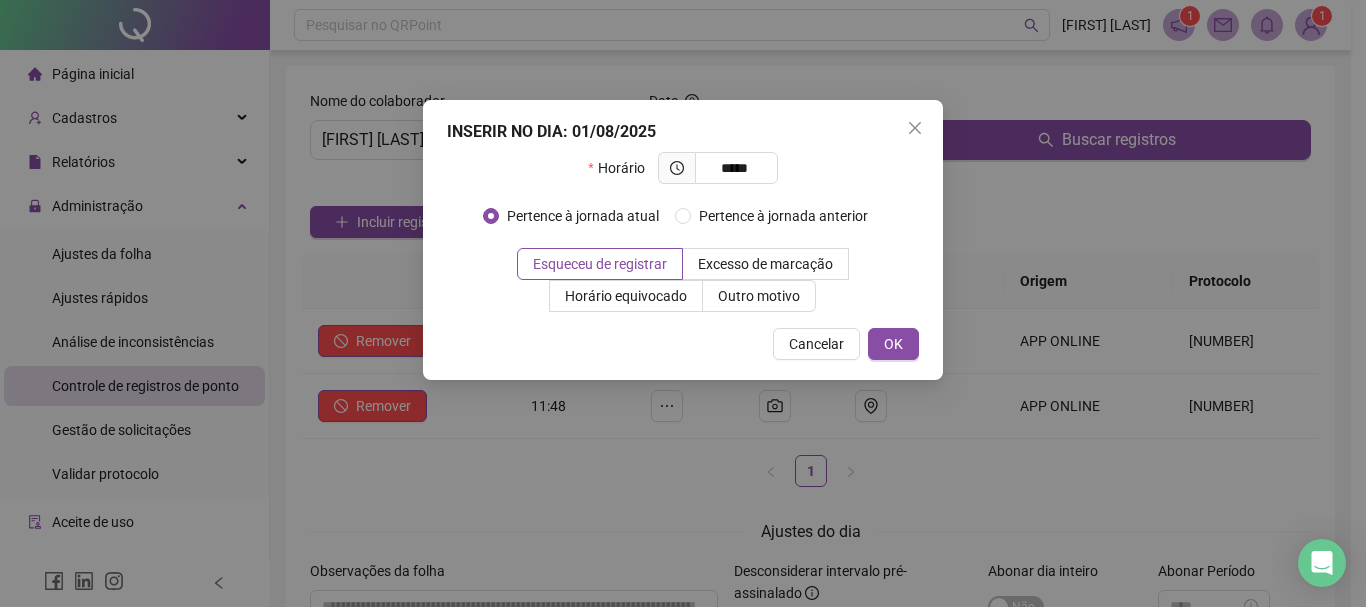 type on "*****" 